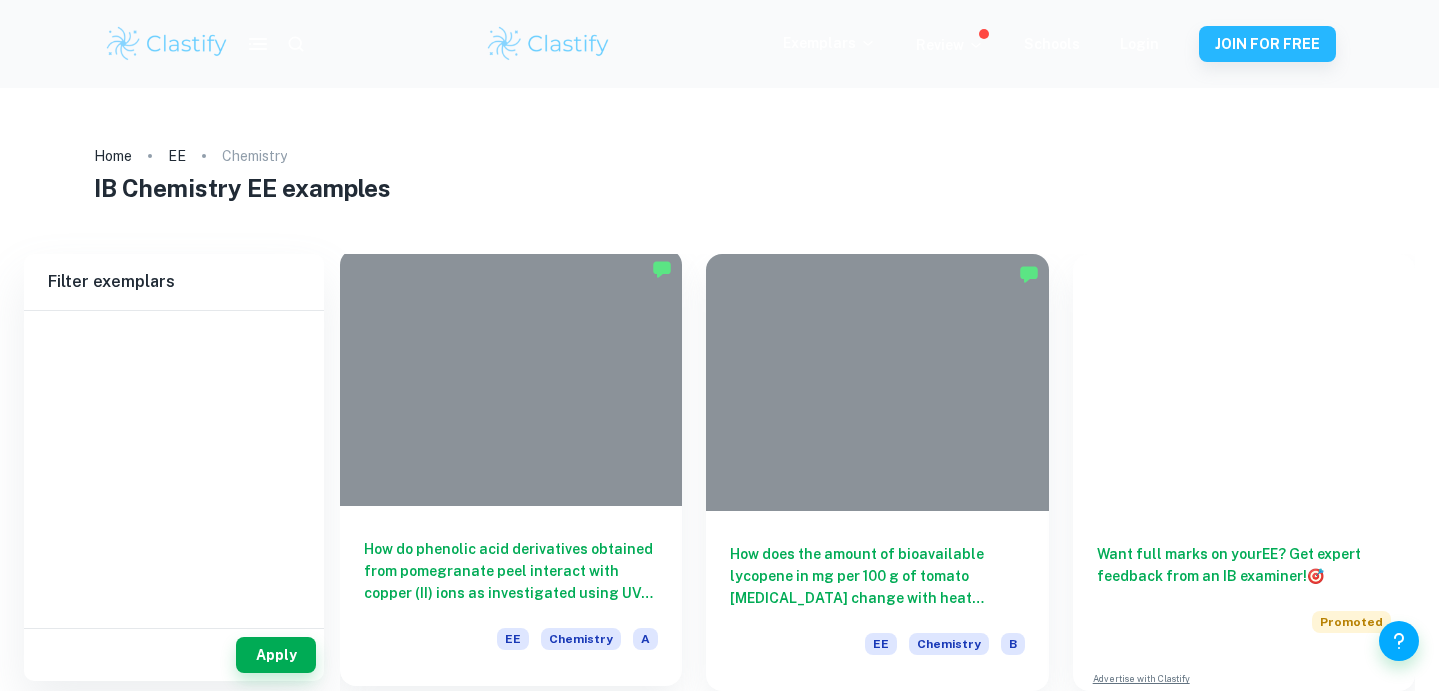 scroll, scrollTop: 0, scrollLeft: 0, axis: both 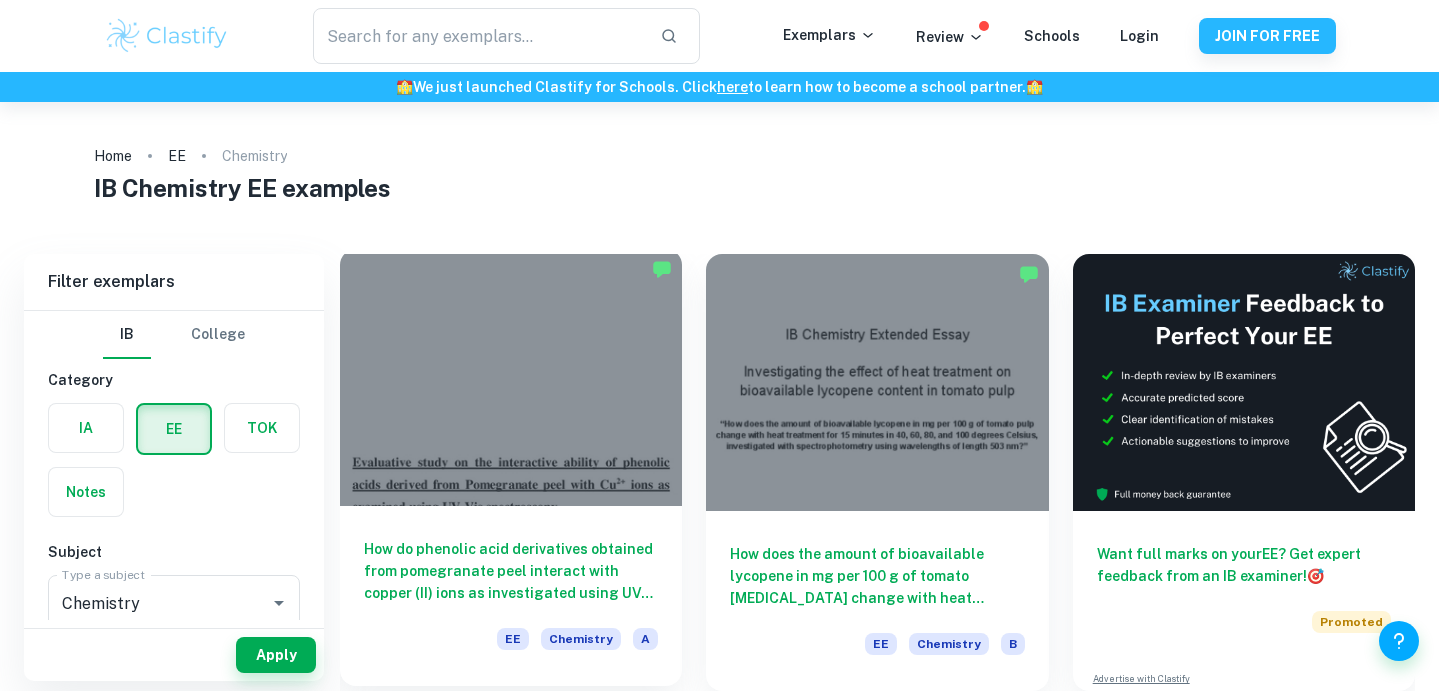 type on "Chemistry" 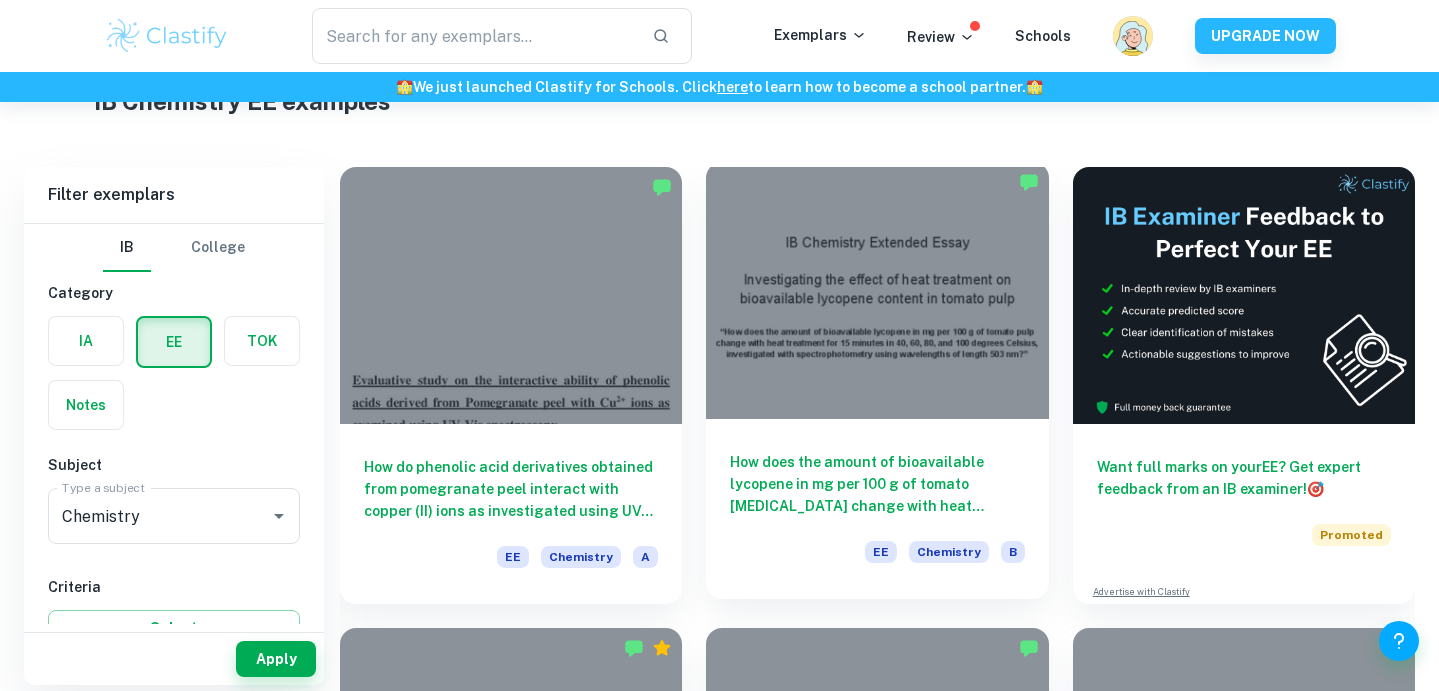 scroll, scrollTop: 93, scrollLeft: 0, axis: vertical 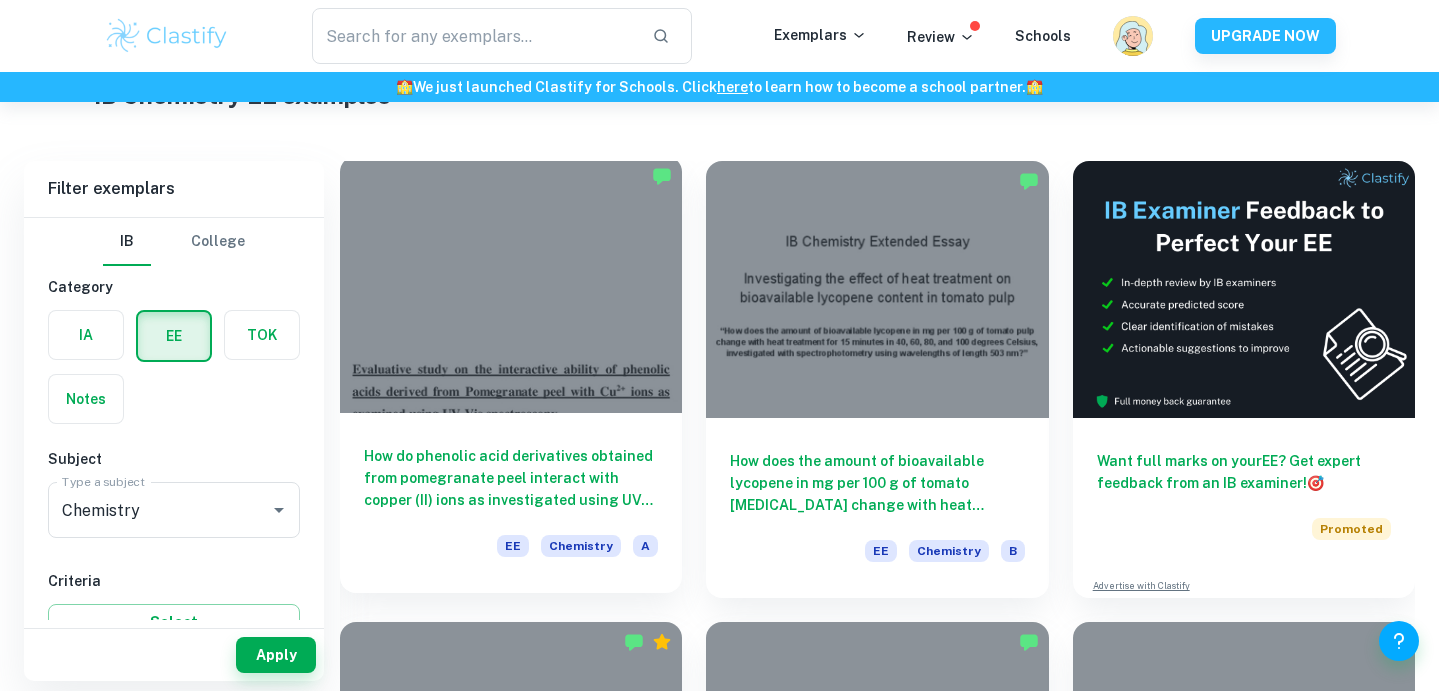 click at bounding box center (511, 284) 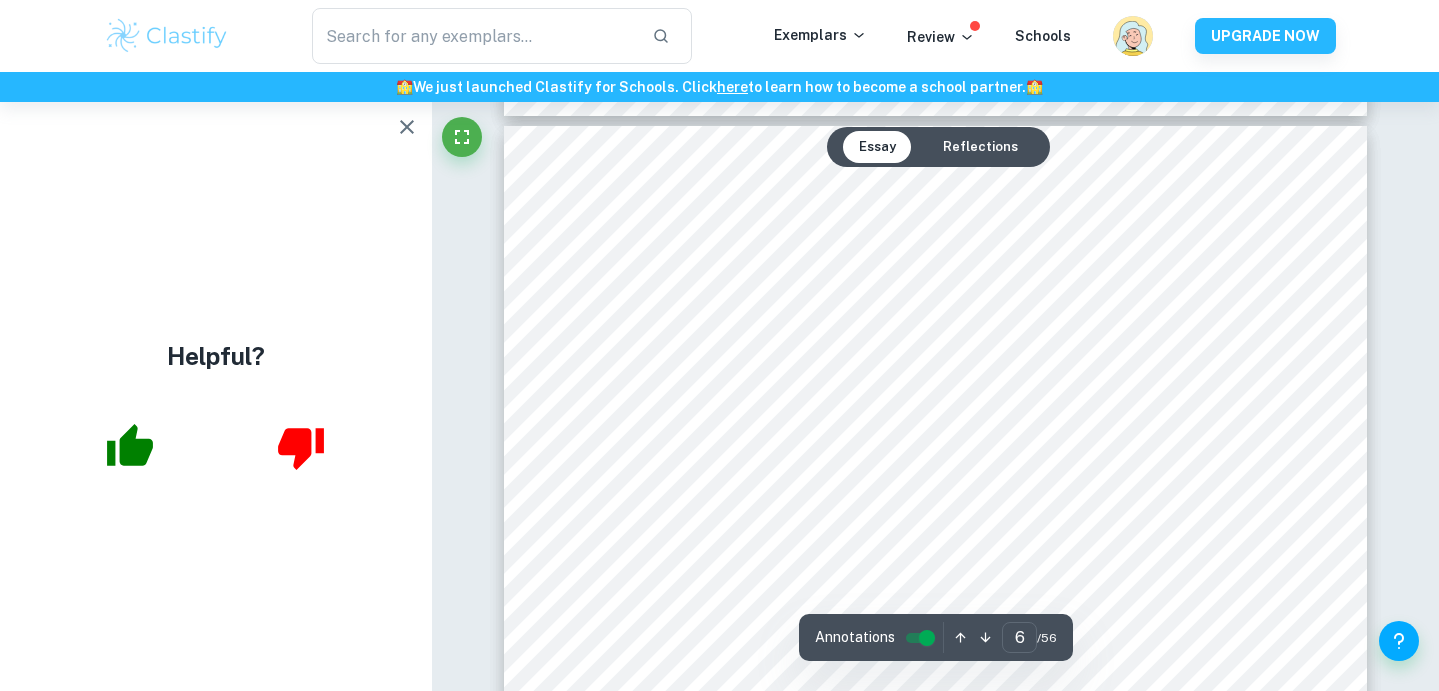scroll, scrollTop: 6431, scrollLeft: 0, axis: vertical 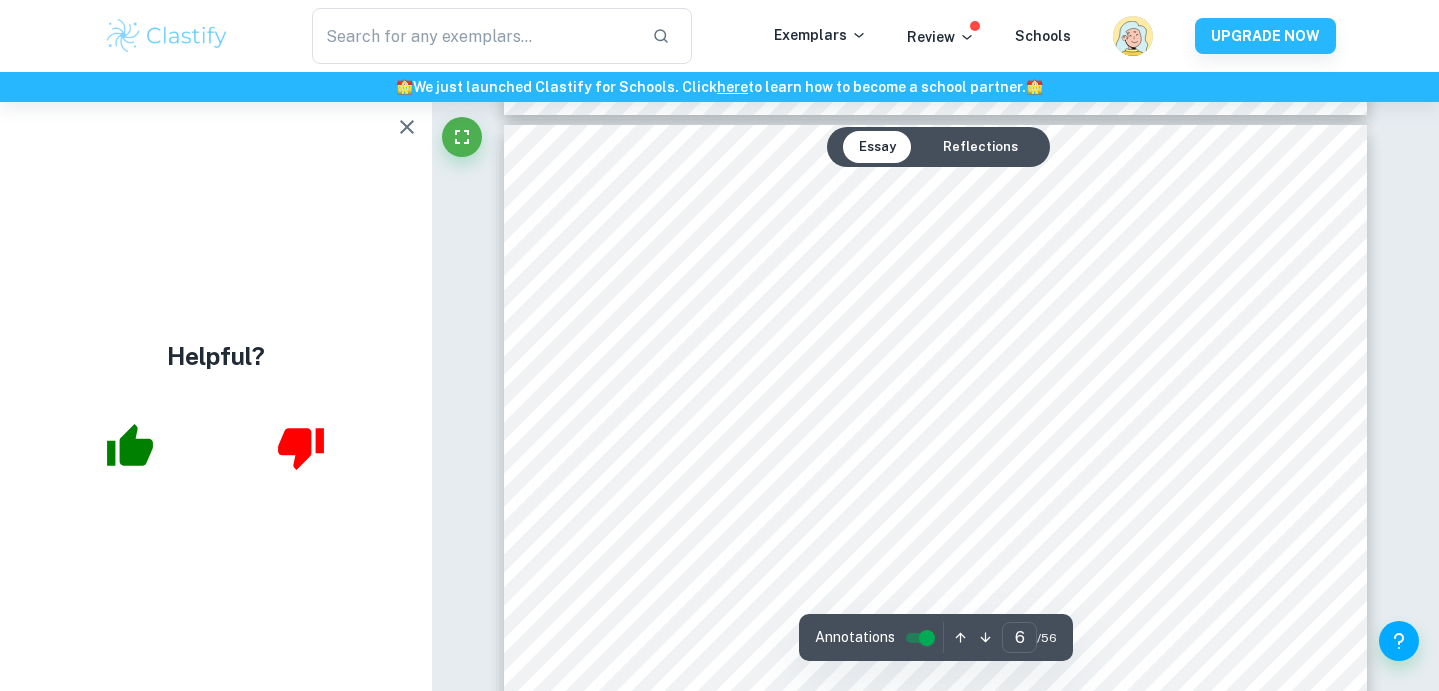 click on "Reflections" at bounding box center (980, 147) 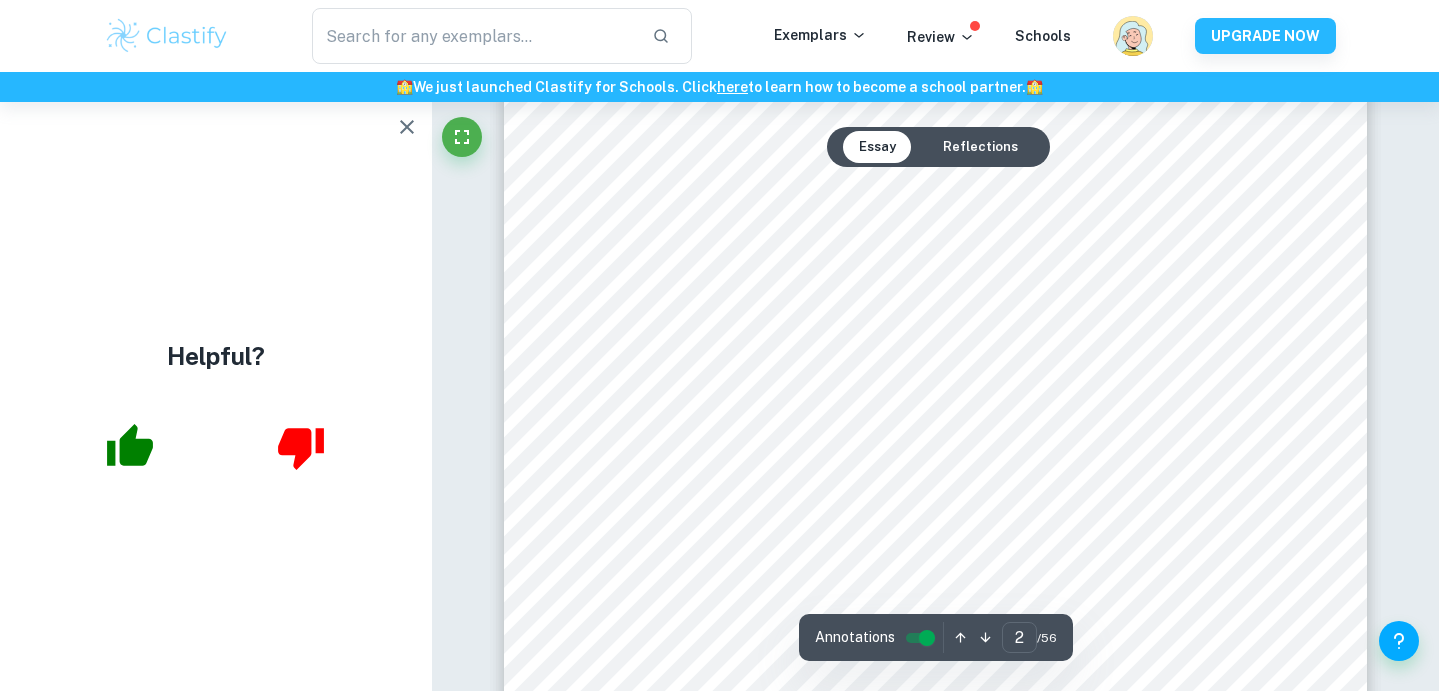 scroll, scrollTop: 1905, scrollLeft: 0, axis: vertical 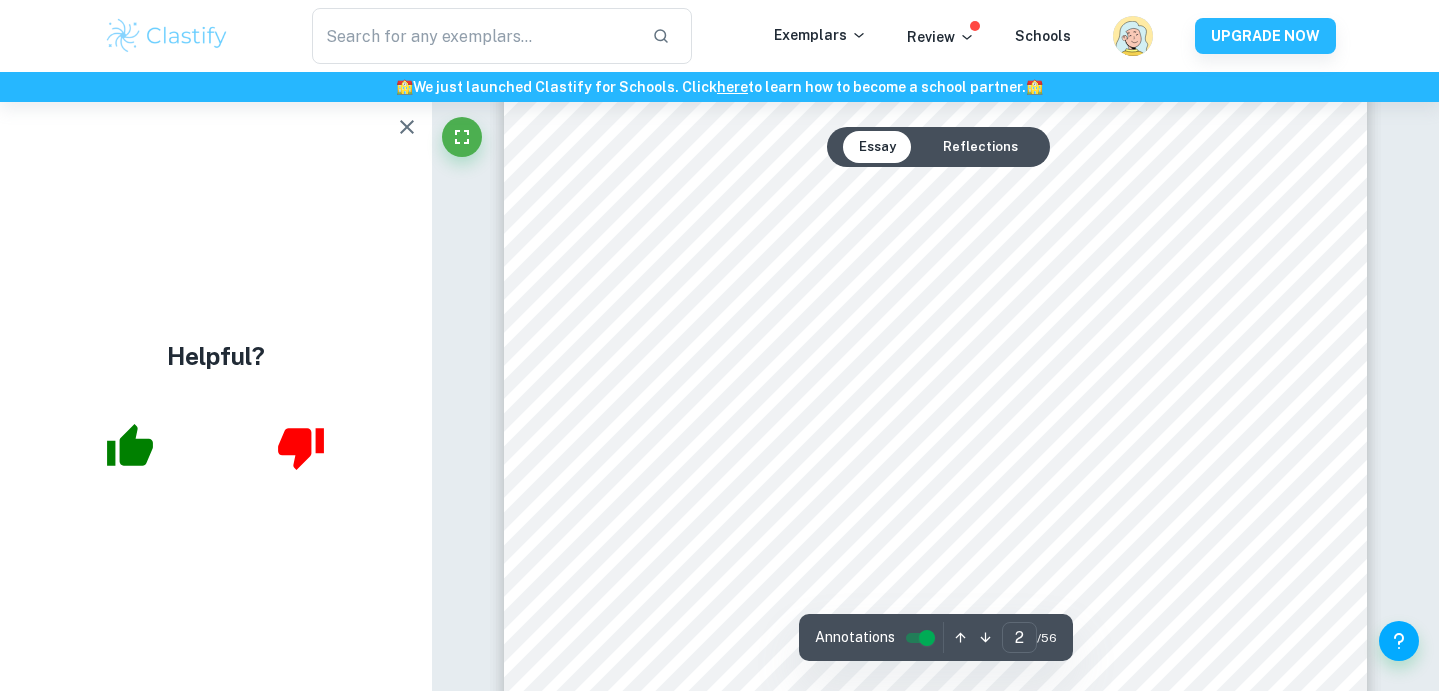 click on "Reflections" at bounding box center (980, 147) 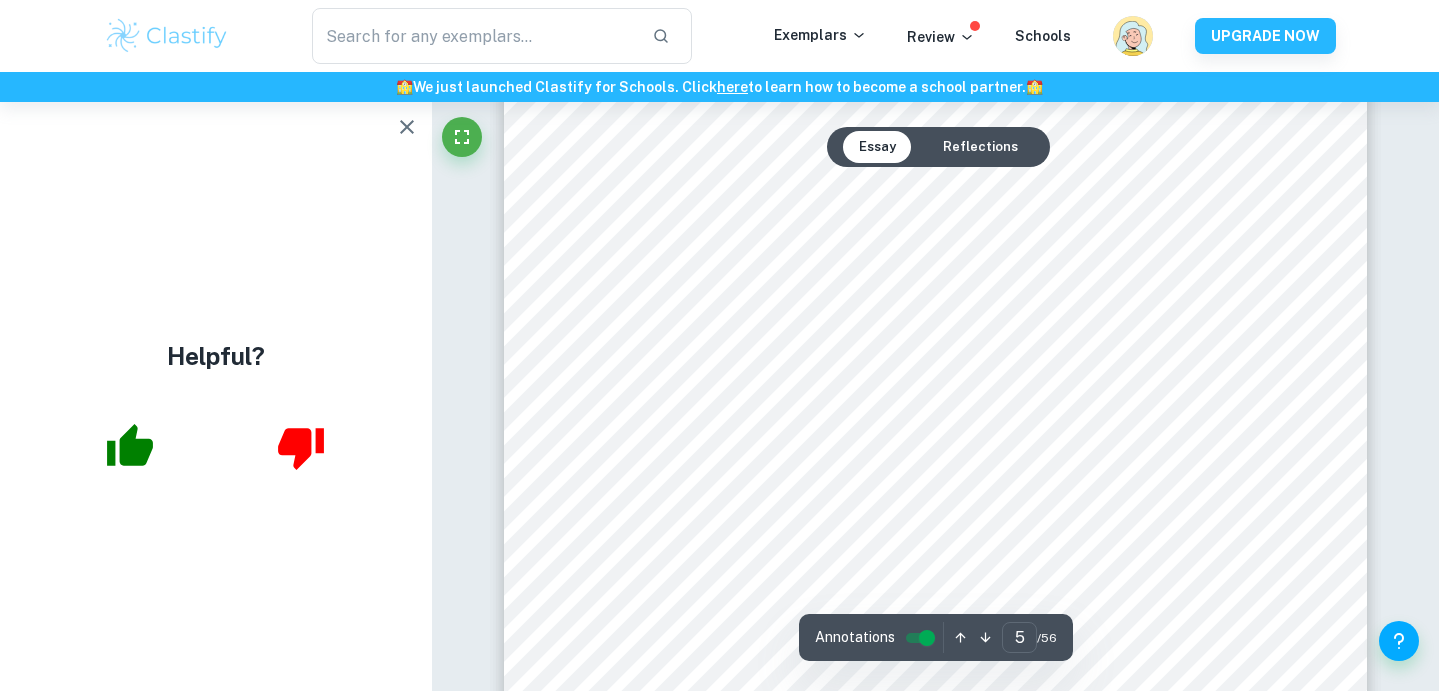 scroll, scrollTop: 5476, scrollLeft: 0, axis: vertical 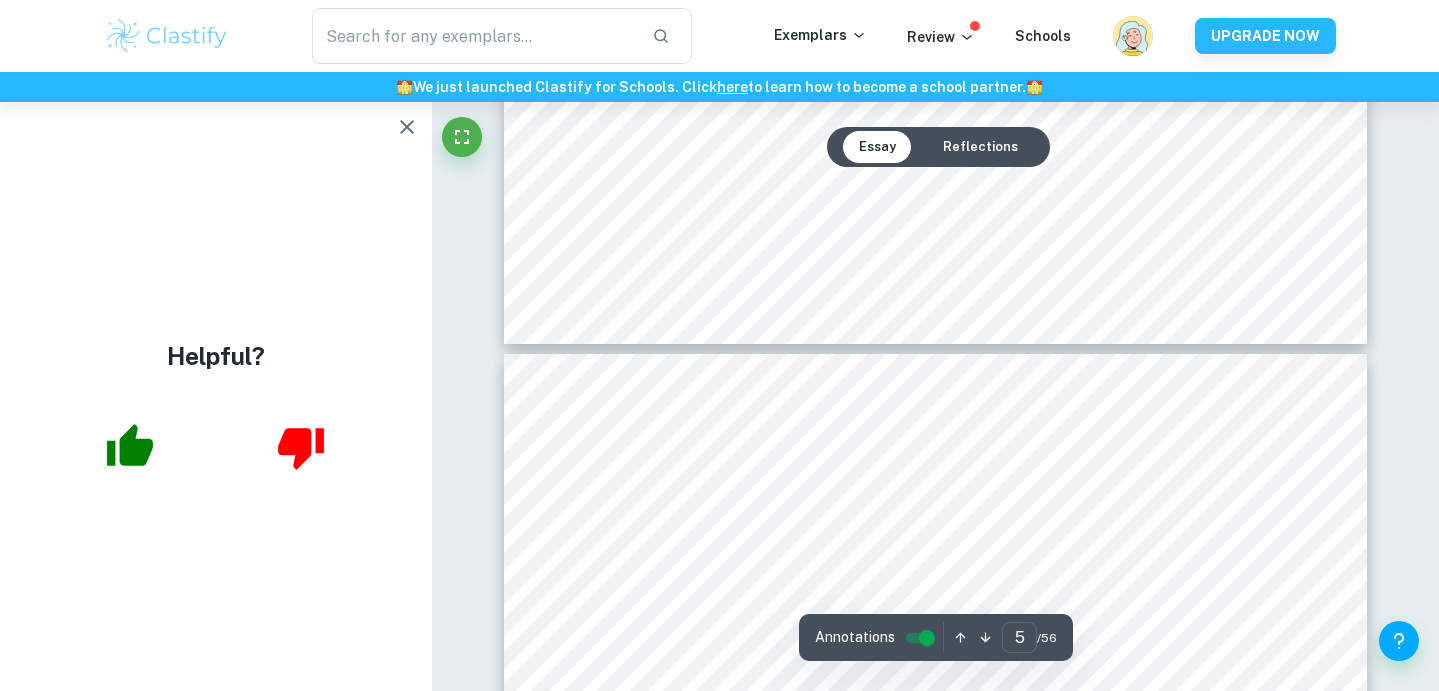 type on "6" 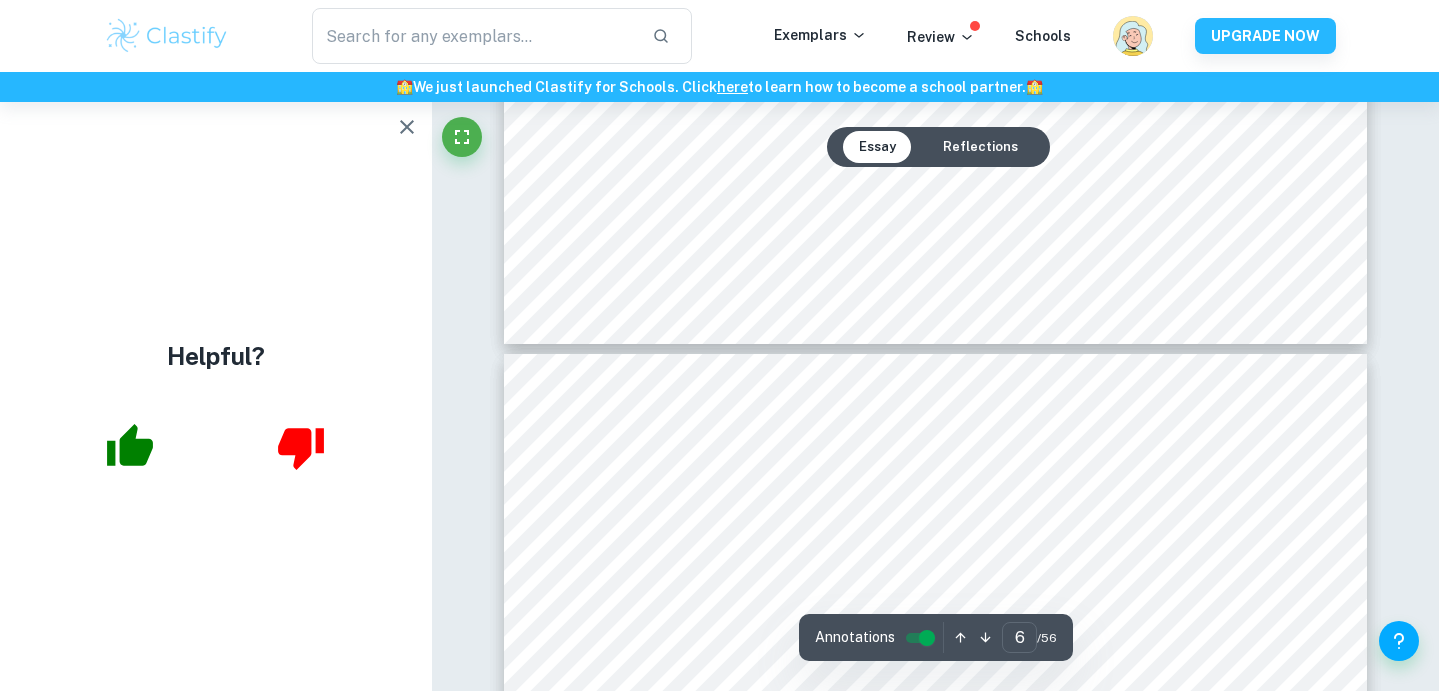 scroll, scrollTop: 6313, scrollLeft: 0, axis: vertical 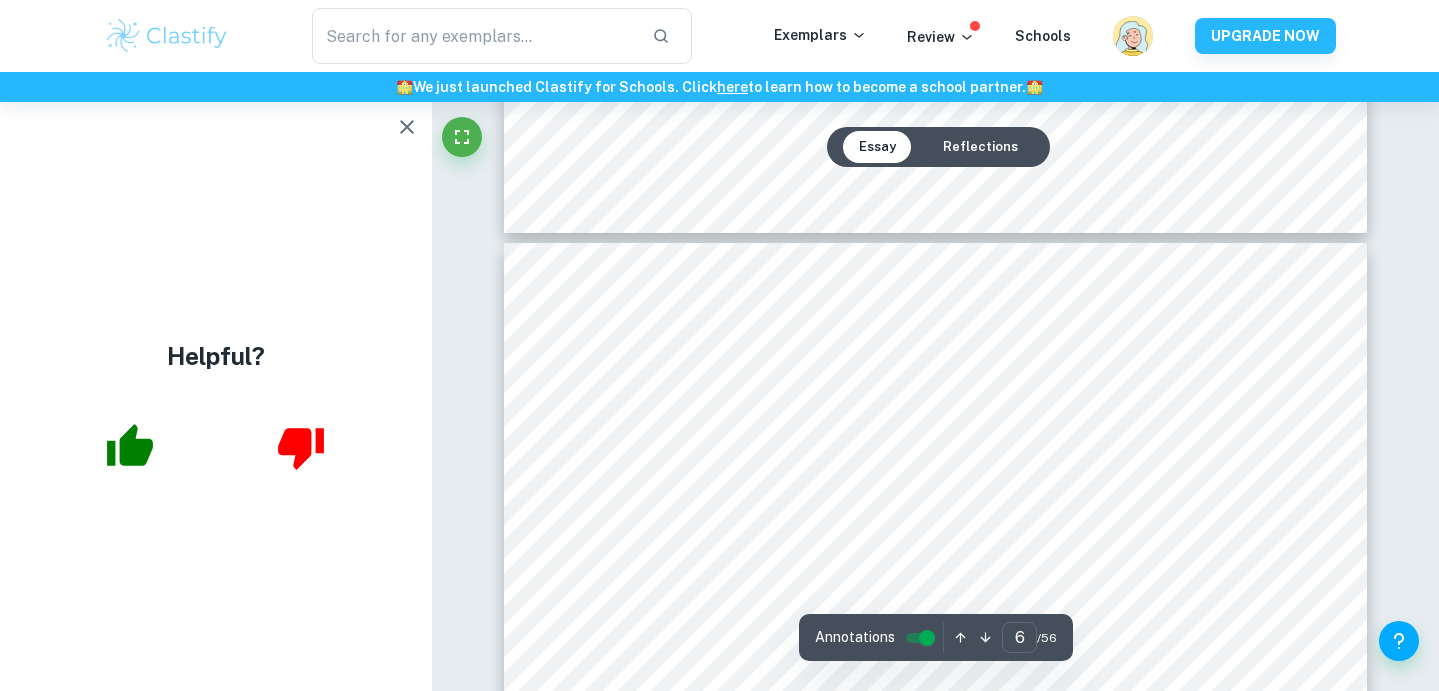 click at bounding box center [716, 369] 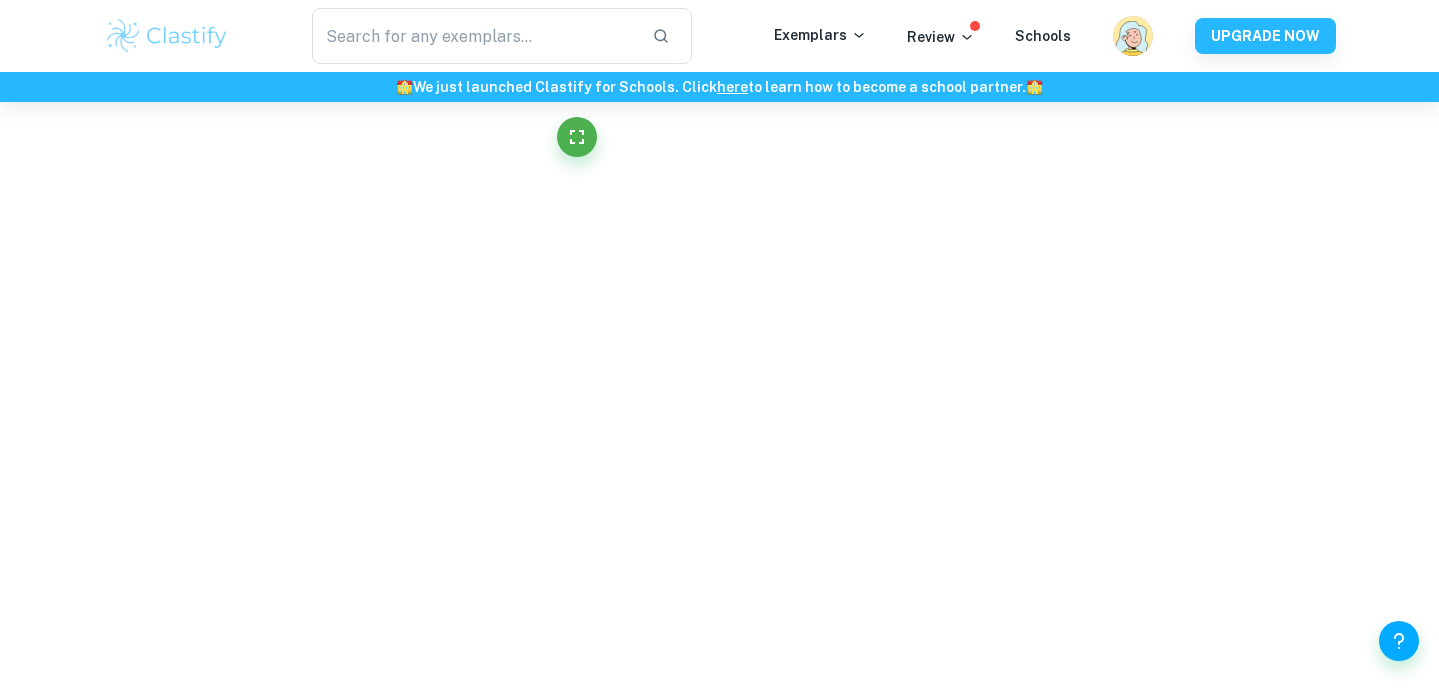 scroll, scrollTop: 633, scrollLeft: 0, axis: vertical 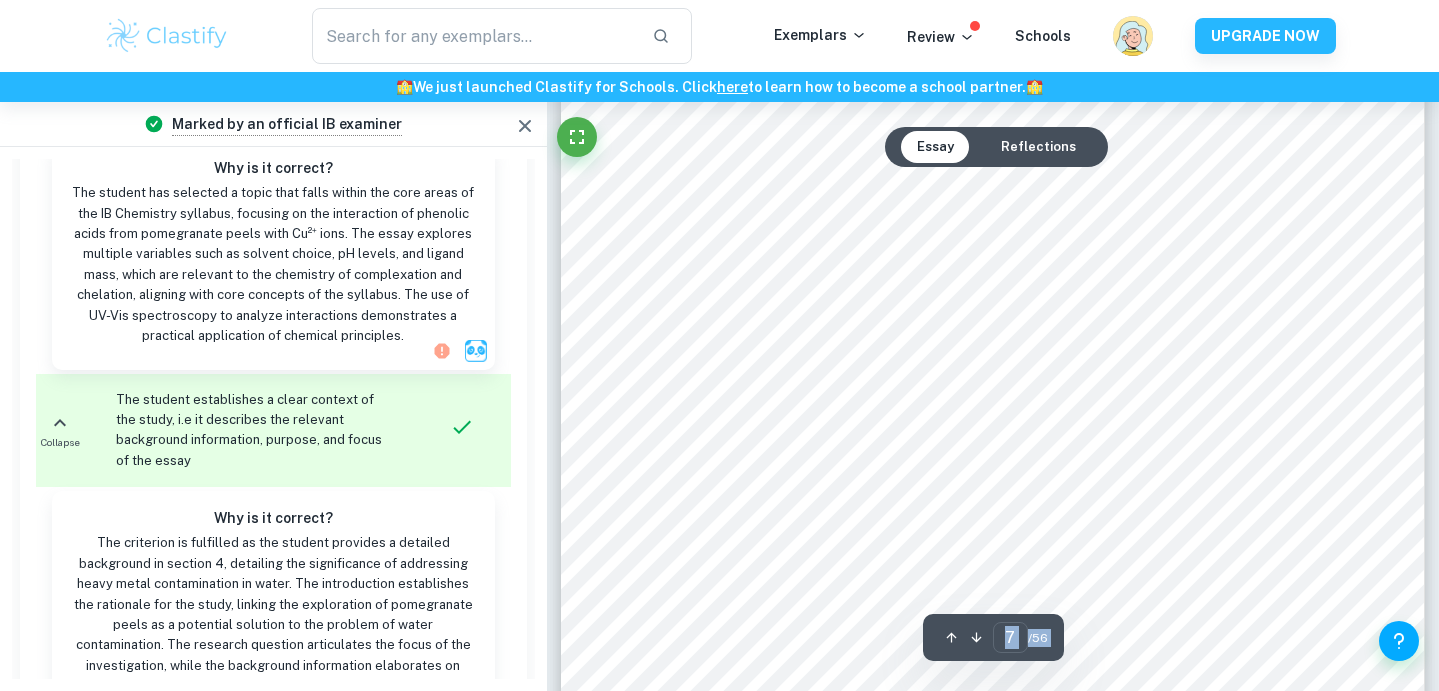 type on "6" 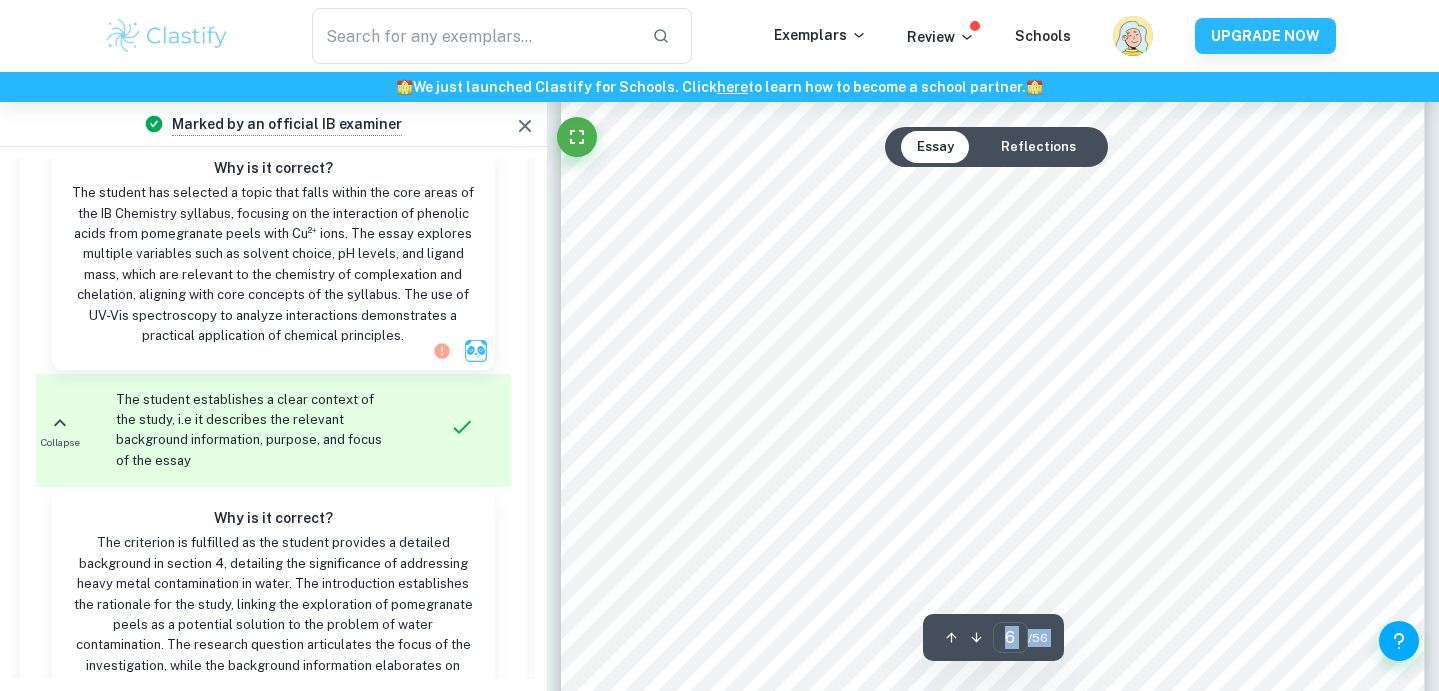 scroll, scrollTop: 6253, scrollLeft: 0, axis: vertical 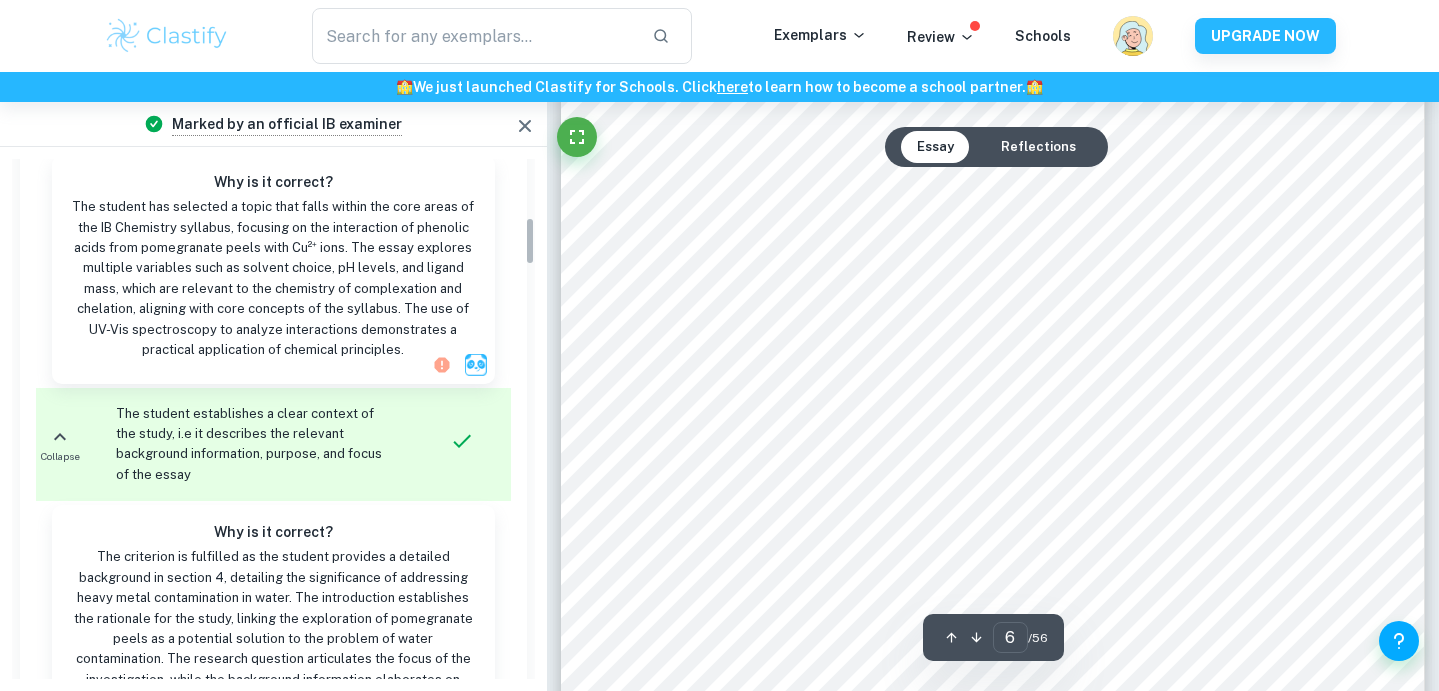 click on "The student has selected a topic that falls within the core areas of the IB Chemistry syllabus, focusing on the interaction of phenolic acids from pomegranate peels with Cu²⁺ ions. The essay explores multiple variables such as solvent choice, pH levels, and ligand mass, which are relevant to the chemistry of complexation and chelation, aligning with core concepts of the syllabus. The use of UV-Vis spectroscopy to analyze interactions demonstrates a practical application of chemical principles." at bounding box center (273, 278) 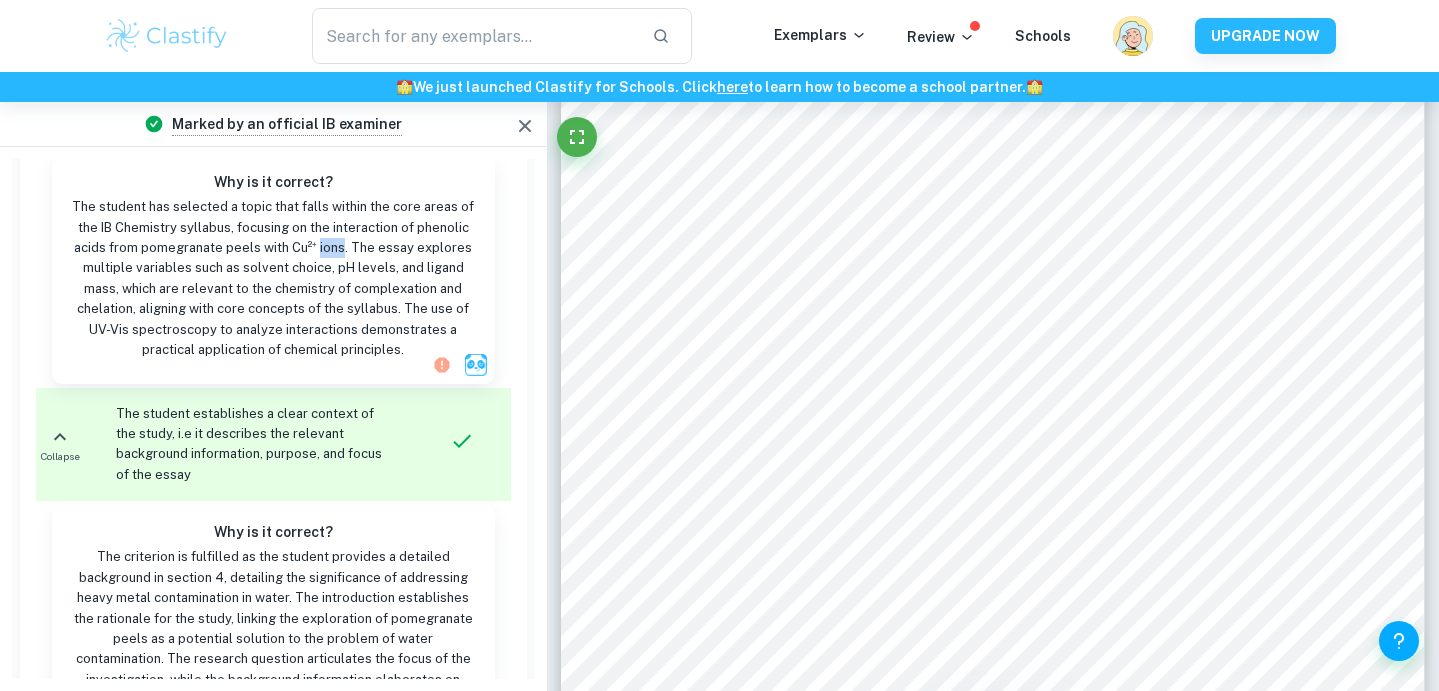 click on "The student has selected a topic that falls within the core areas of the IB Chemistry syllabus, focusing on the interaction of phenolic acids from pomegranate peels with Cu²⁺ ions. The essay explores multiple variables such as solvent choice, pH levels, and ligand mass, which are relevant to the chemistry of complexation and chelation, aligning with core concepts of the syllabus. The use of UV-Vis spectroscopy to analyze interactions demonstrates a practical application of chemical principles." at bounding box center [273, 278] 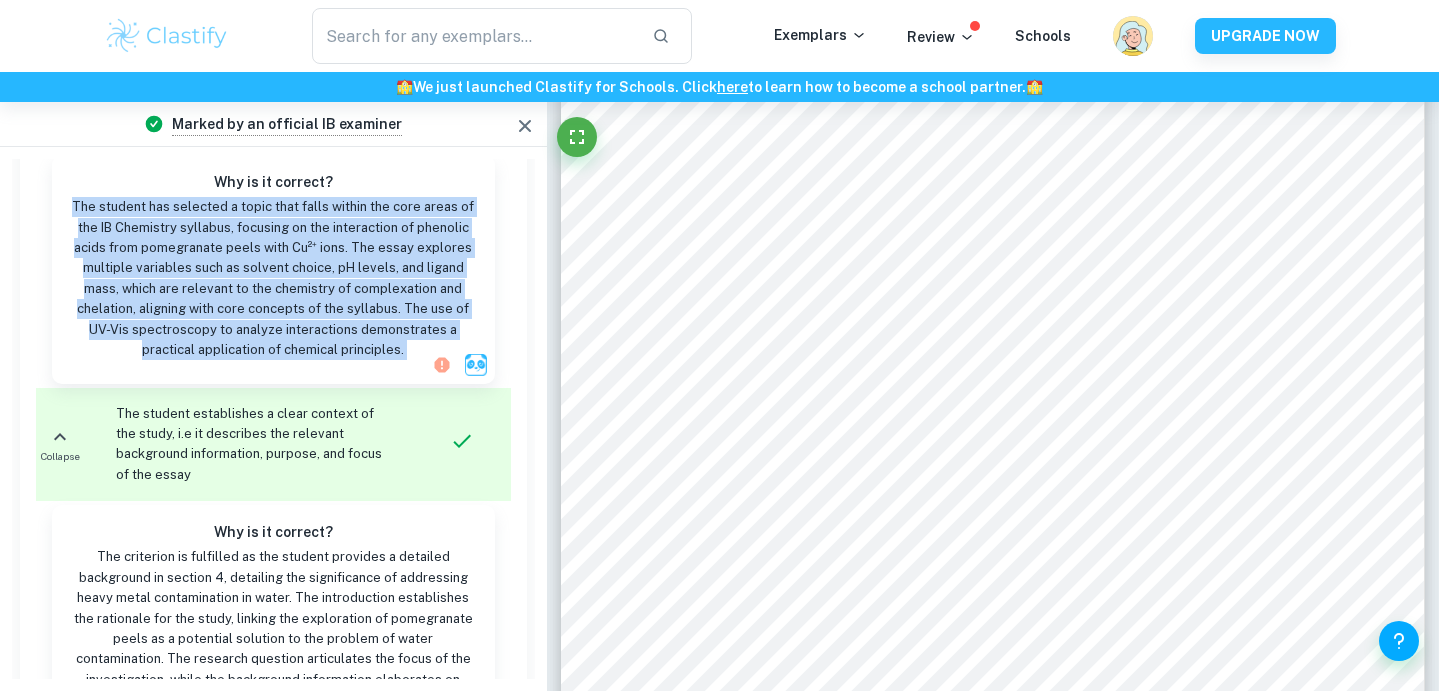 click on "The student has selected a topic that falls within the core areas of the IB Chemistry syllabus, focusing on the interaction of phenolic acids from pomegranate peels with Cu²⁺ ions. The essay explores multiple variables such as solvent choice, pH levels, and ligand mass, which are relevant to the chemistry of complexation and chelation, aligning with core concepts of the syllabus. The use of UV-Vis spectroscopy to analyze interactions demonstrates a practical application of chemical principles." at bounding box center (273, 278) 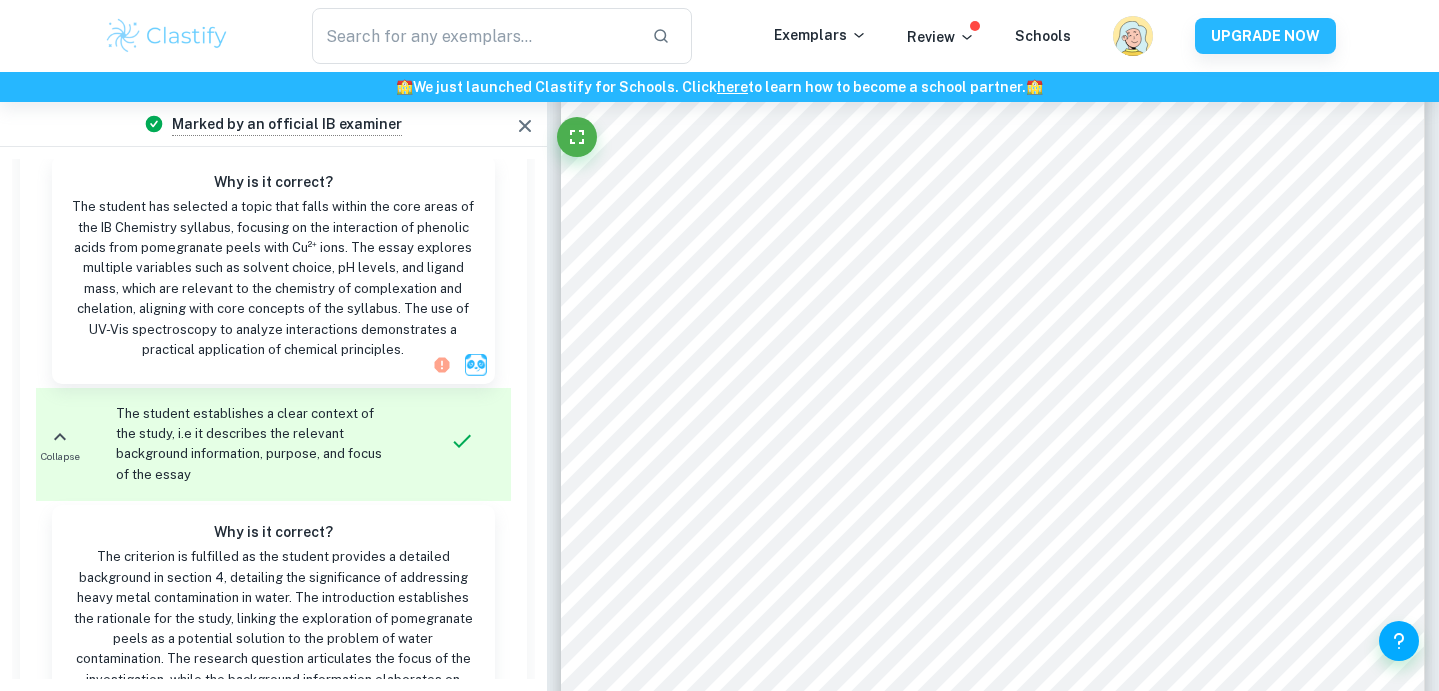 click on "The student has selected a topic that falls within the core areas of the IB Chemistry syllabus, focusing on the interaction of phenolic acids from pomegranate peels with Cu²⁺ ions. The essay explores multiple variables such as solvent choice, pH levels, and ligand mass, which are relevant to the chemistry of complexation and chelation, aligning with core concepts of the syllabus. The use of UV-Vis spectroscopy to analyze interactions demonstrates a practical application of chemical principles." at bounding box center (273, 278) 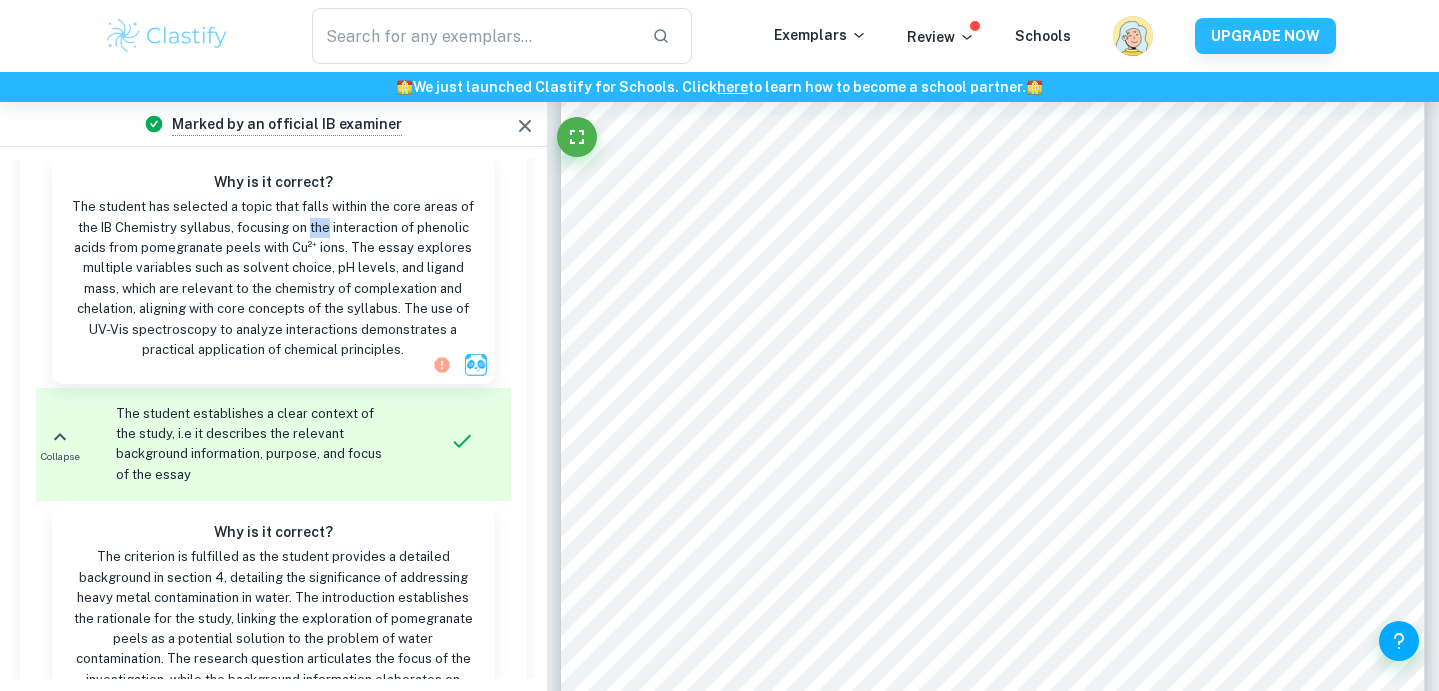 click on "The student has selected a topic that falls within the core areas of the IB Chemistry syllabus, focusing on the interaction of phenolic acids from pomegranate peels with Cu²⁺ ions. The essay explores multiple variables such as solvent choice, pH levels, and ligand mass, which are relevant to the chemistry of complexation and chelation, aligning with core concepts of the syllabus. The use of UV-Vis spectroscopy to analyze interactions demonstrates a practical application of chemical principles." at bounding box center [273, 278] 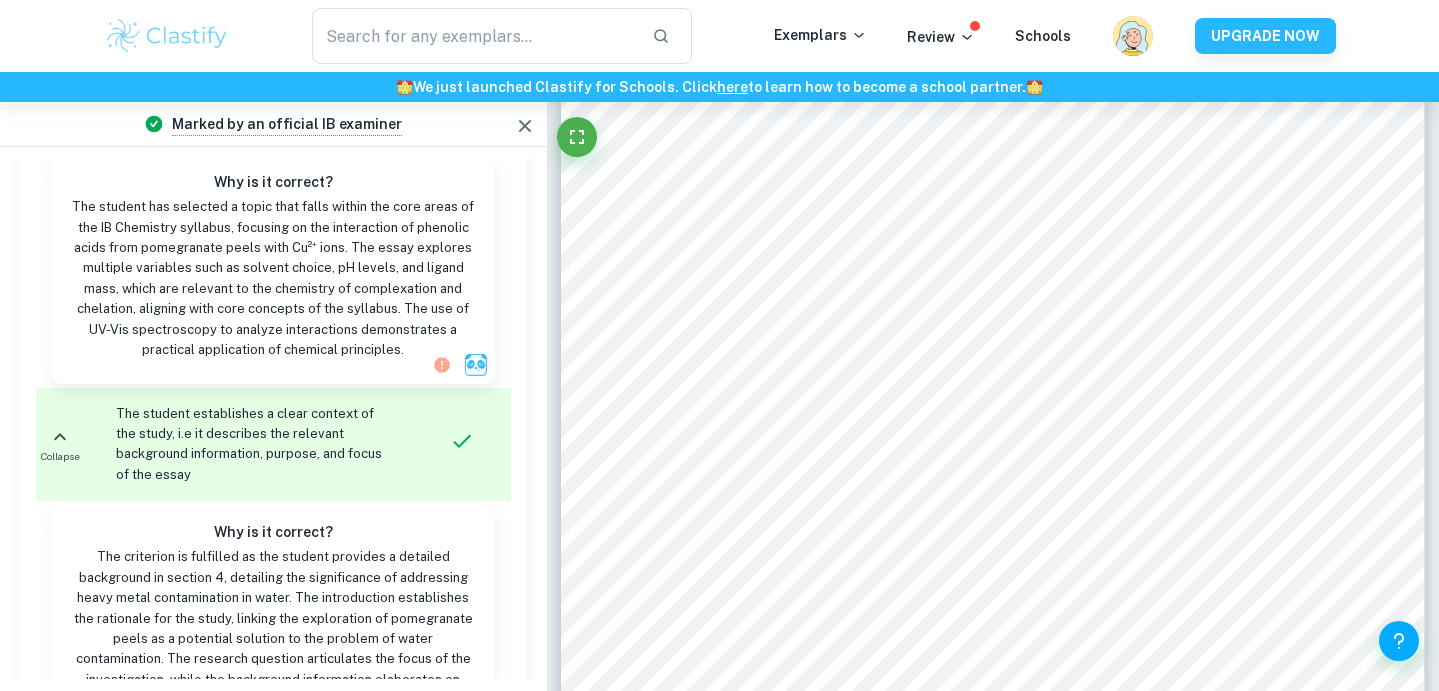 click on "The student has selected a topic that falls within the core areas of the IB Chemistry syllabus, focusing on the interaction of phenolic acids from pomegranate peels with Cu²⁺ ions. The essay explores multiple variables such as solvent choice, pH levels, and ligand mass, which are relevant to the chemistry of complexation and chelation, aligning with core concepts of the syllabus. The use of UV-Vis spectroscopy to analyze interactions demonstrates a practical application of chemical principles." at bounding box center [273, 278] 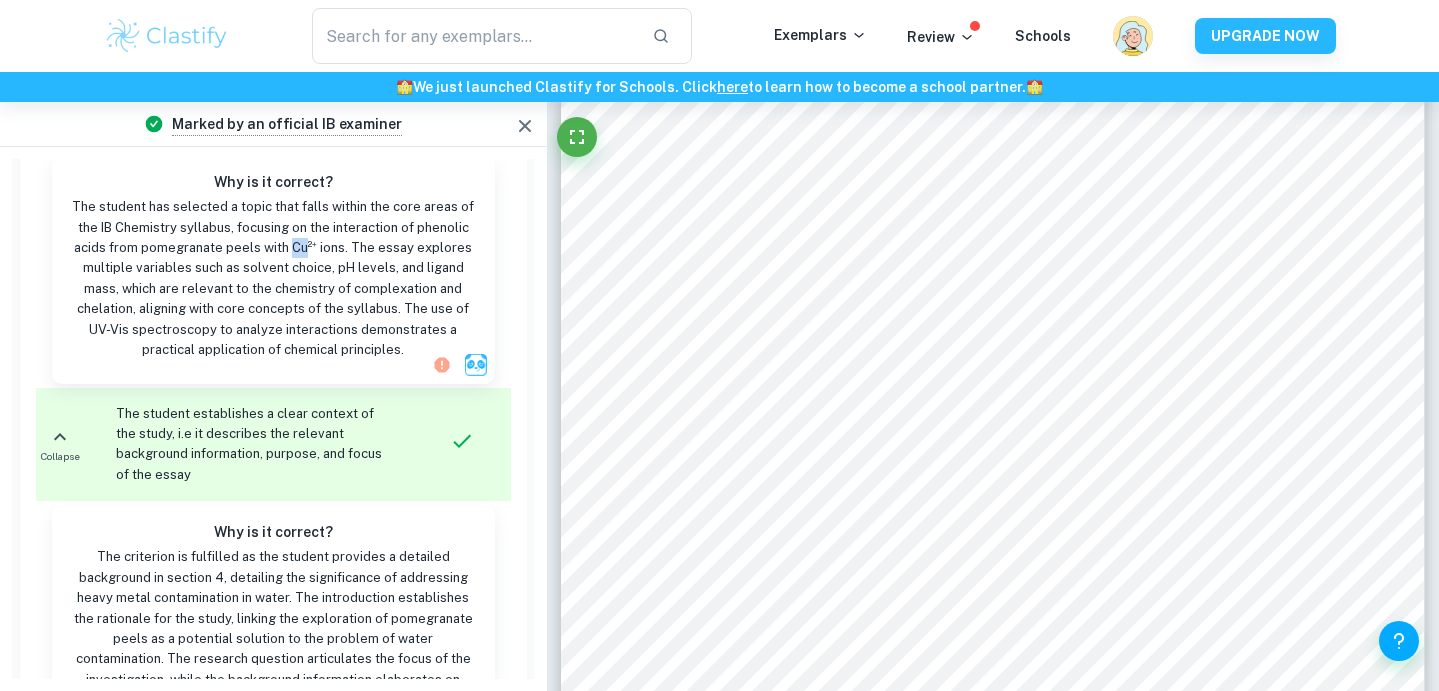 click on "The student has selected a topic that falls within the core areas of the IB Chemistry syllabus, focusing on the interaction of phenolic acids from pomegranate peels with Cu²⁺ ions. The essay explores multiple variables such as solvent choice, pH levels, and ligand mass, which are relevant to the chemistry of complexation and chelation, aligning with core concepts of the syllabus. The use of UV-Vis spectroscopy to analyze interactions demonstrates a practical application of chemical principles." at bounding box center (273, 278) 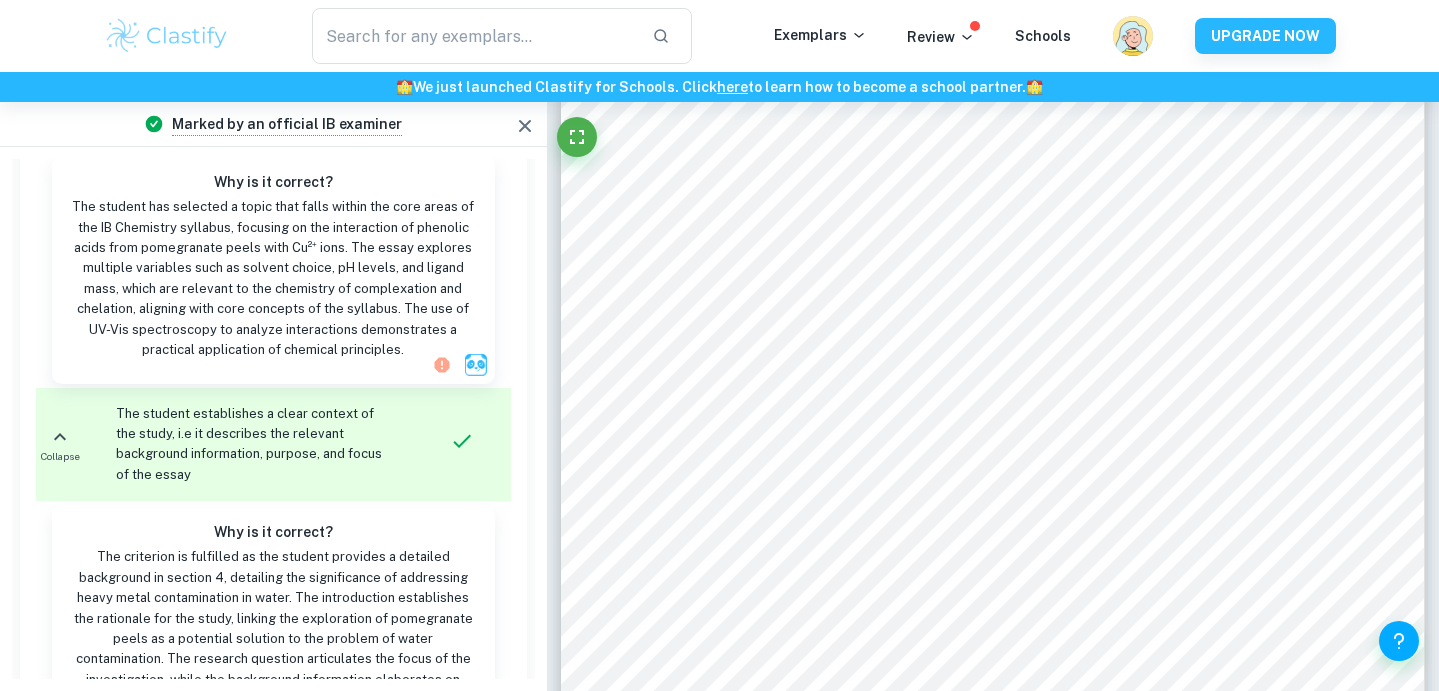 click on "The student has selected a topic that falls within the core areas of the IB Chemistry syllabus, focusing on the interaction of phenolic acids from pomegranate peels with Cu²⁺ ions. The essay explores multiple variables such as solvent choice, pH levels, and ligand mass, which are relevant to the chemistry of complexation and chelation, aligning with core concepts of the syllabus. The use of UV-Vis spectroscopy to analyze interactions demonstrates a practical application of chemical principles." at bounding box center (273, 278) 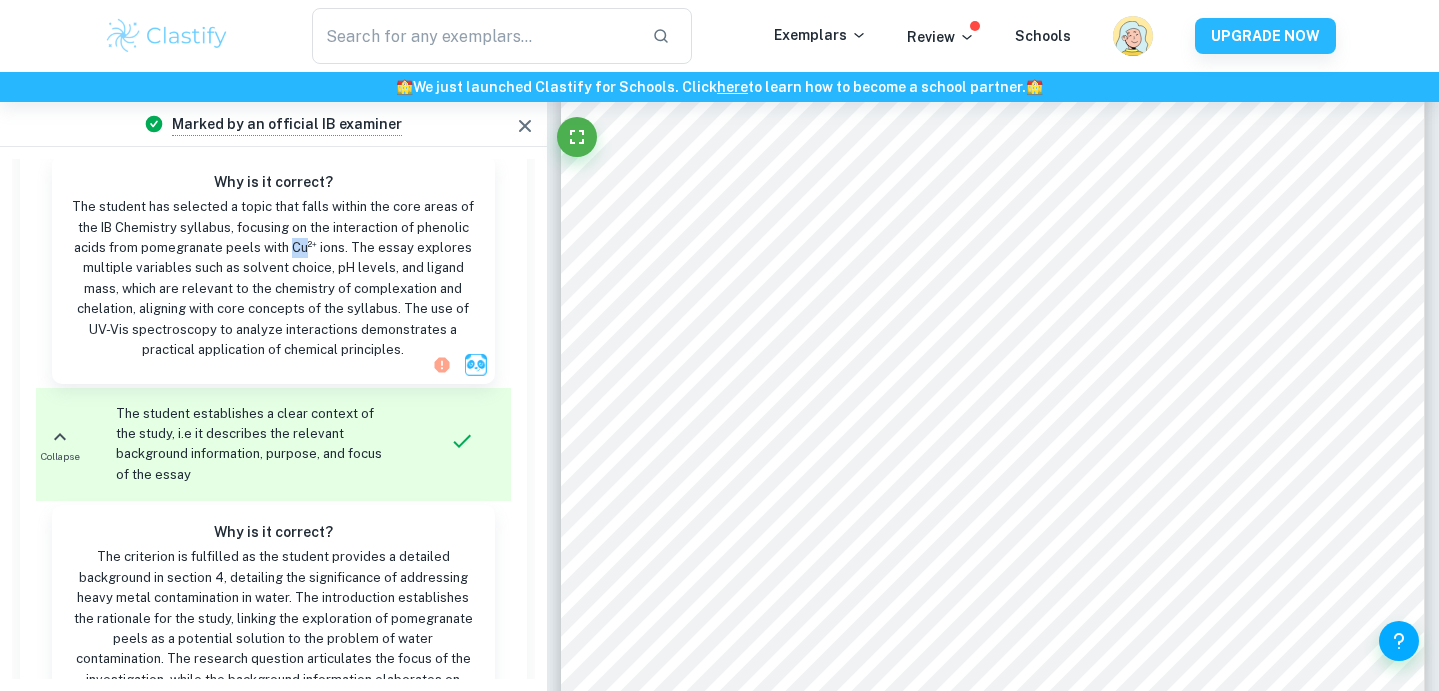 click on "The student has selected a topic that falls within the core areas of the IB Chemistry syllabus, focusing on the interaction of phenolic acids from pomegranate peels with Cu²⁺ ions. The essay explores multiple variables such as solvent choice, pH levels, and ligand mass, which are relevant to the chemistry of complexation and chelation, aligning with core concepts of the syllabus. The use of UV-Vis spectroscopy to analyze interactions demonstrates a practical application of chemical principles." at bounding box center (273, 278) 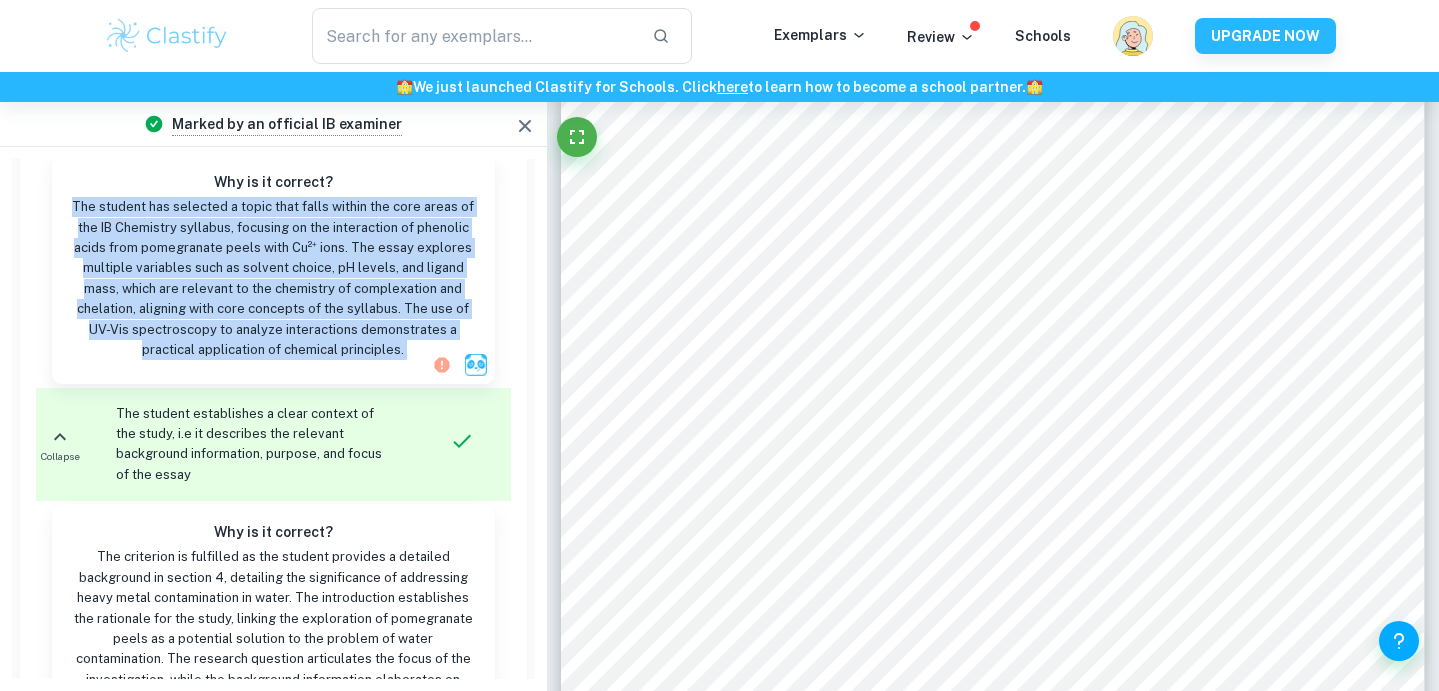 click on "The student has selected a topic that falls within the core areas of the IB Chemistry syllabus, focusing on the interaction of phenolic acids from pomegranate peels with Cu²⁺ ions. The essay explores multiple variables such as solvent choice, pH levels, and ligand mass, which are relevant to the chemistry of complexation and chelation, aligning with core concepts of the syllabus. The use of UV-Vis spectroscopy to analyze interactions demonstrates a practical application of chemical principles." at bounding box center (273, 278) 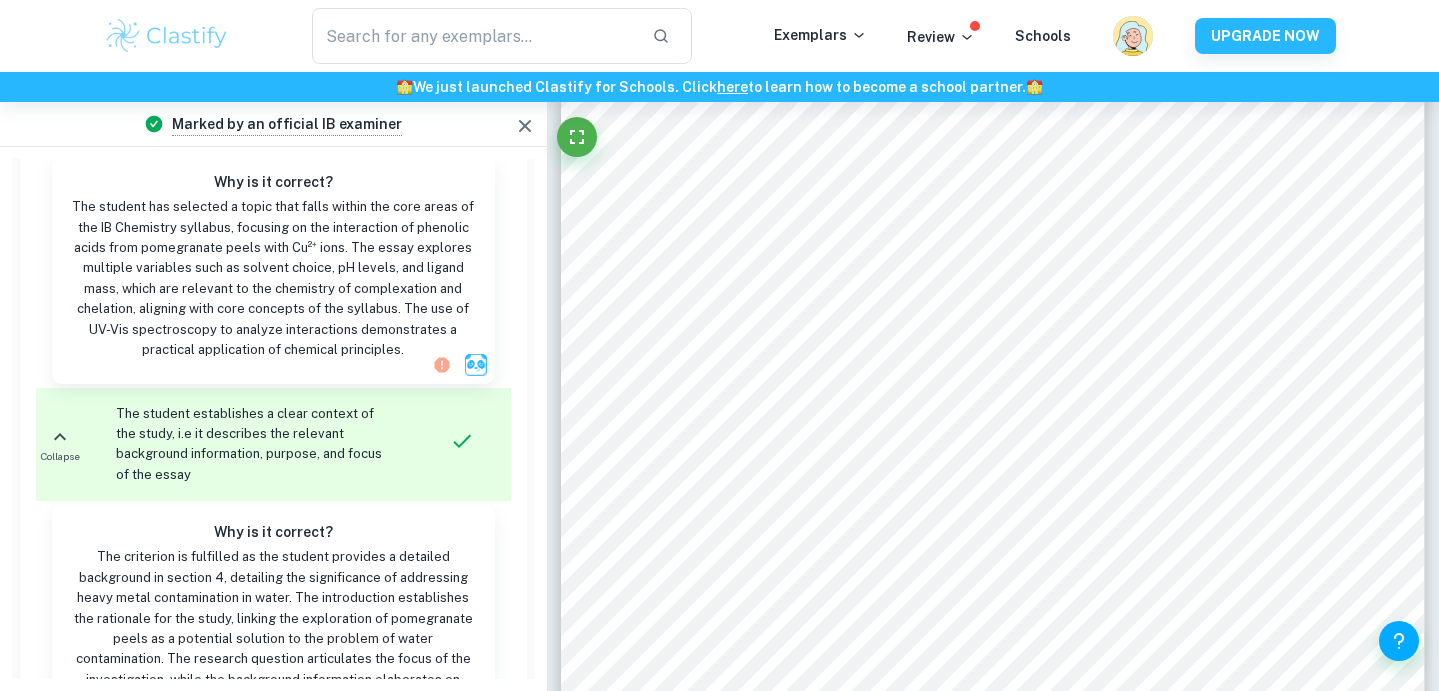 click on "The student has selected a topic that falls within the core areas of the IB Chemistry syllabus, focusing on the interaction of phenolic acids from pomegranate peels with Cu²⁺ ions. The essay explores multiple variables such as solvent choice, pH levels, and ligand mass, which are relevant to the chemistry of complexation and chelation, aligning with core concepts of the syllabus. The use of UV-Vis spectroscopy to analyze interactions demonstrates a practical application of chemical principles." at bounding box center (273, 278) 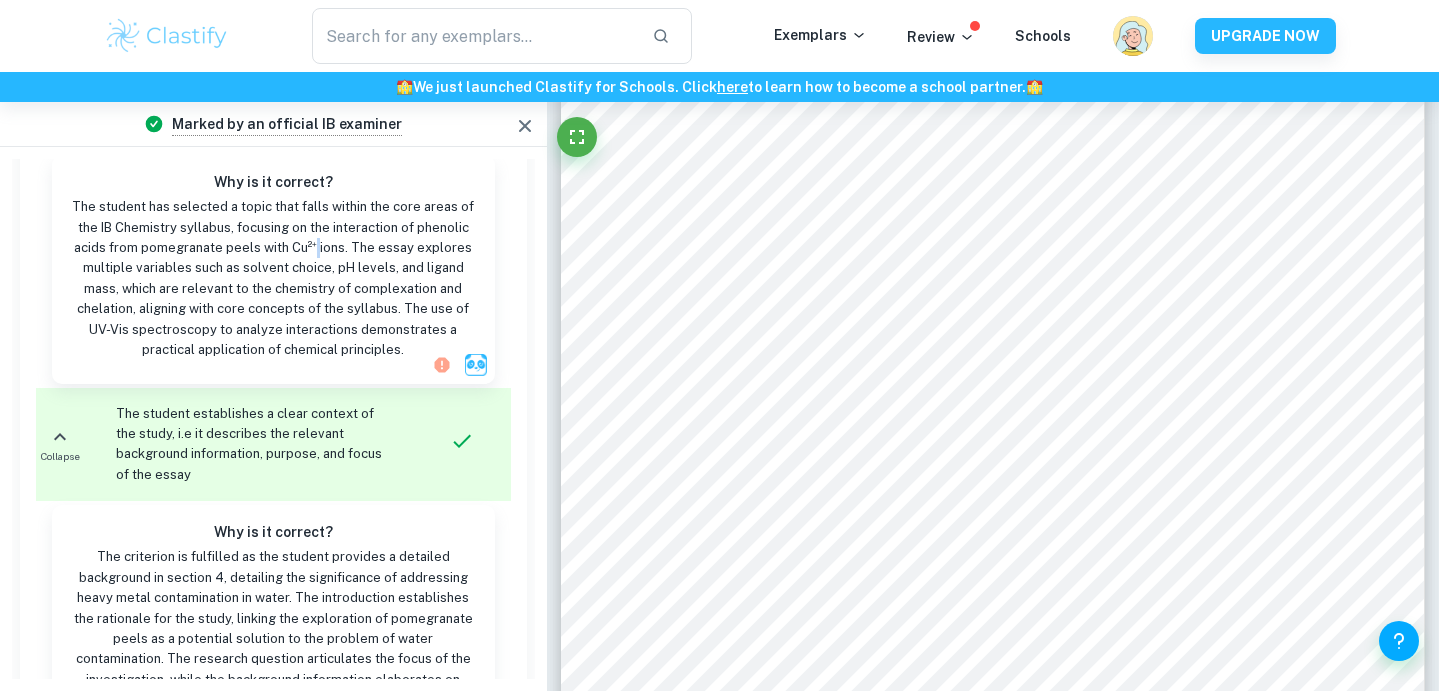 click on "The student has selected a topic that falls within the core areas of the IB Chemistry syllabus, focusing on the interaction of phenolic acids from pomegranate peels with Cu²⁺ ions. The essay explores multiple variables such as solvent choice, pH levels, and ligand mass, which are relevant to the chemistry of complexation and chelation, aligning with core concepts of the syllabus. The use of UV-Vis spectroscopy to analyze interactions demonstrates a practical application of chemical principles." at bounding box center (273, 278) 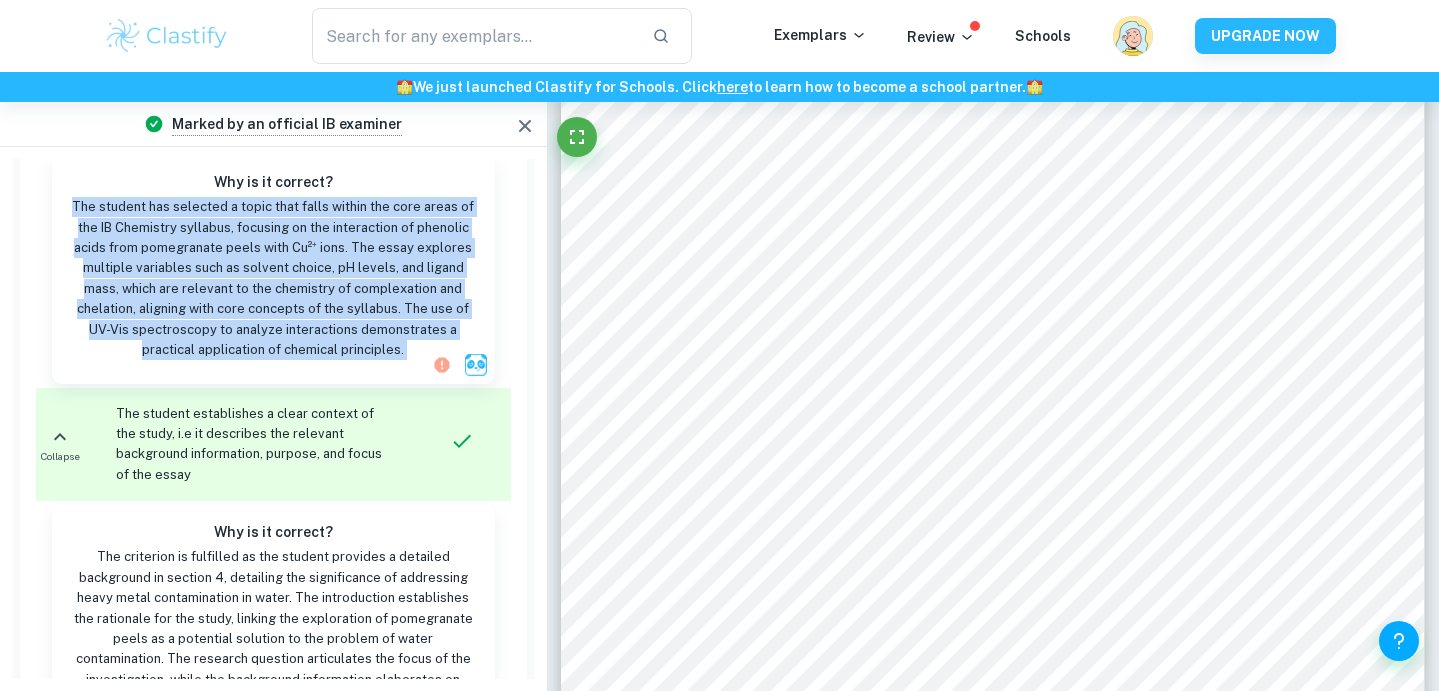 click on "The student has selected a topic that falls within the core areas of the IB Chemistry syllabus, focusing on the interaction of phenolic acids from pomegranate peels with Cu²⁺ ions. The essay explores multiple variables such as solvent choice, pH levels, and ligand mass, which are relevant to the chemistry of complexation and chelation, aligning with core concepts of the syllabus. The use of UV-Vis spectroscopy to analyze interactions demonstrates a practical application of chemical principles." at bounding box center [273, 278] 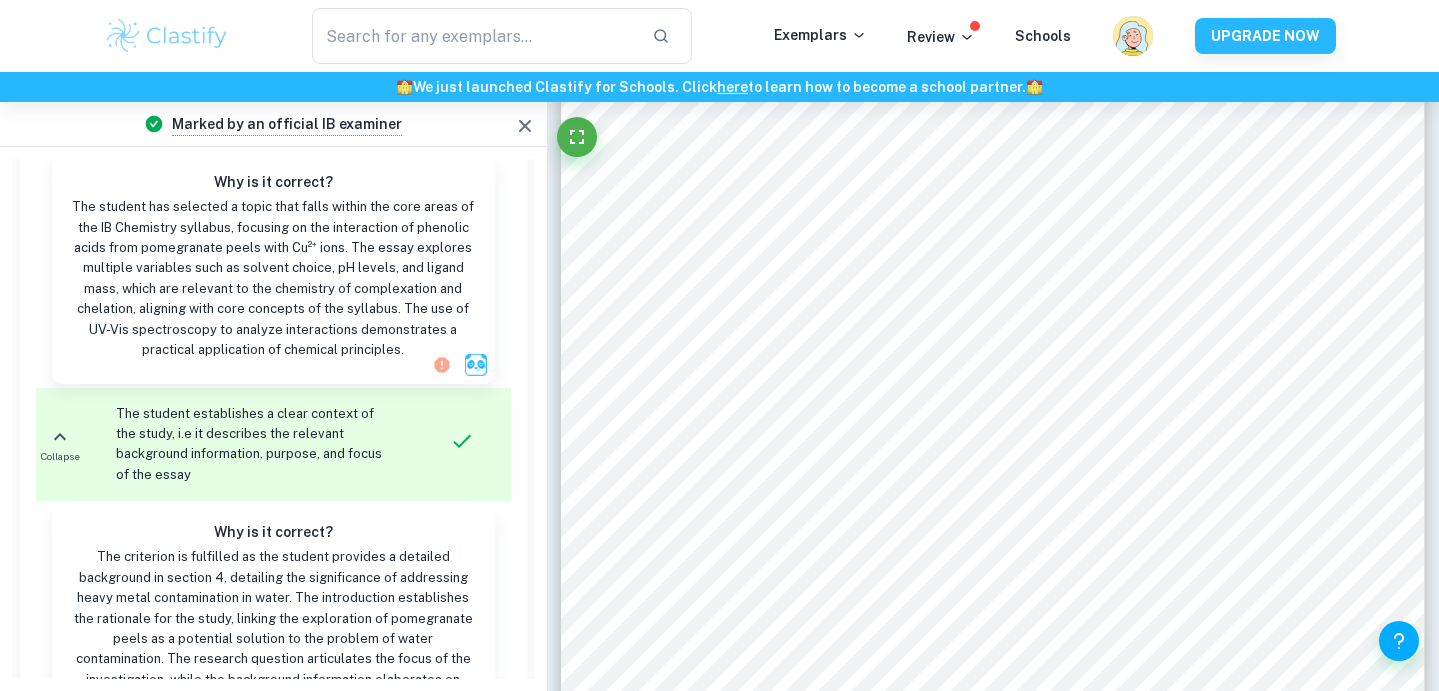 click on "The student has selected a topic that falls within the core areas of the IB Chemistry syllabus, focusing on the interaction of phenolic acids from pomegranate peels with Cu²⁺ ions. The essay explores multiple variables such as solvent choice, pH levels, and ligand mass, which are relevant to the chemistry of complexation and chelation, aligning with core concepts of the syllabus. The use of UV-Vis spectroscopy to analyze interactions demonstrates a practical application of chemical principles." at bounding box center (273, 278) 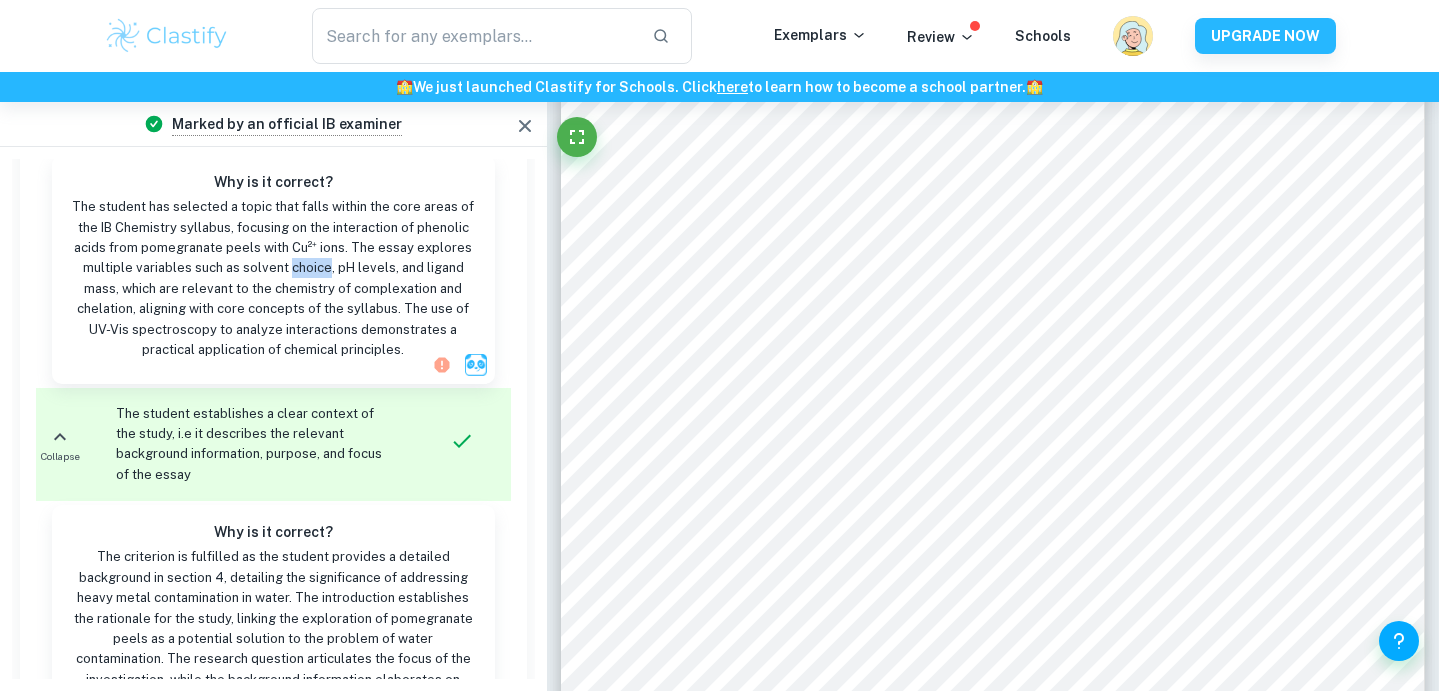 click on "The student has selected a topic that falls within the core areas of the IB Chemistry syllabus, focusing on the interaction of phenolic acids from pomegranate peels with Cu²⁺ ions. The essay explores multiple variables such as solvent choice, pH levels, and ligand mass, which are relevant to the chemistry of complexation and chelation, aligning with core concepts of the syllabus. The use of UV-Vis spectroscopy to analyze interactions demonstrates a practical application of chemical principles." at bounding box center (273, 278) 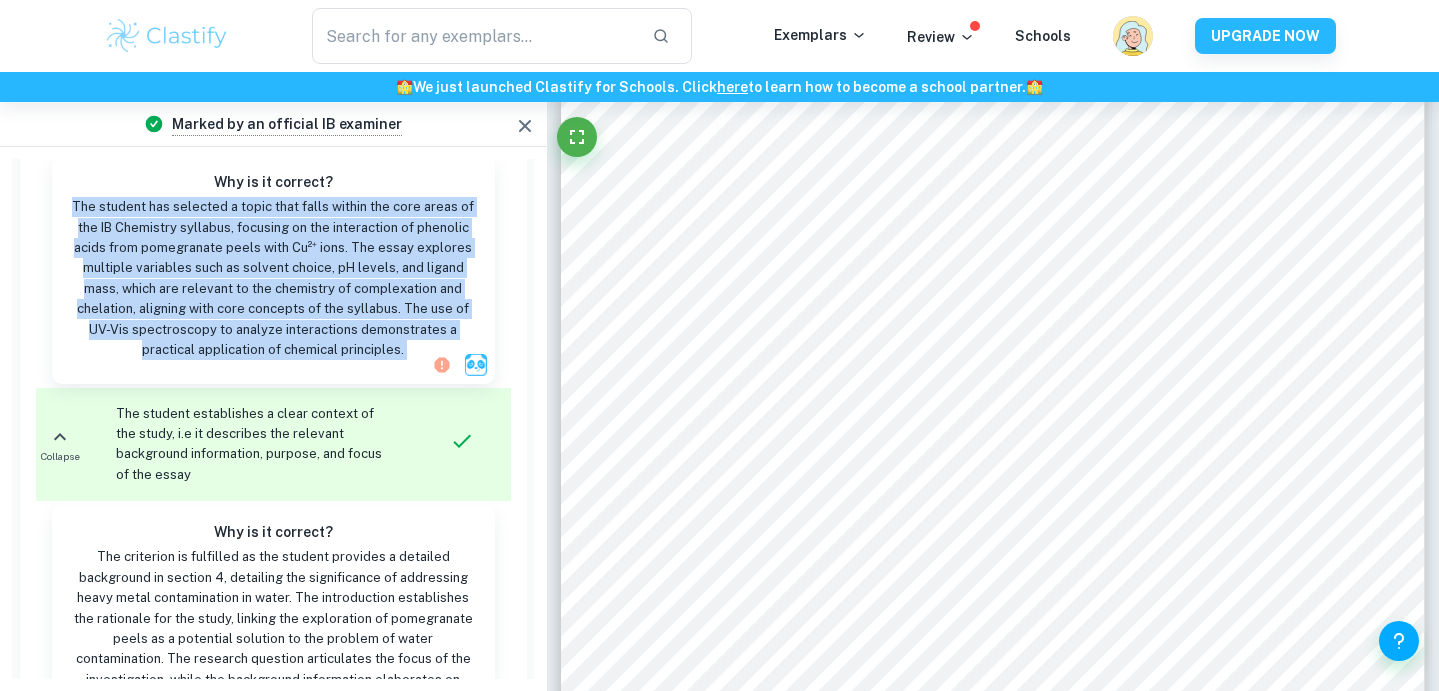 click on "The student has selected a topic that falls within the core areas of the IB Chemistry syllabus, focusing on the interaction of phenolic acids from pomegranate peels with Cu²⁺ ions. The essay explores multiple variables such as solvent choice, pH levels, and ligand mass, which are relevant to the chemistry of complexation and chelation, aligning with core concepts of the syllabus. The use of UV-Vis spectroscopy to analyze interactions demonstrates a practical application of chemical principles." at bounding box center [273, 278] 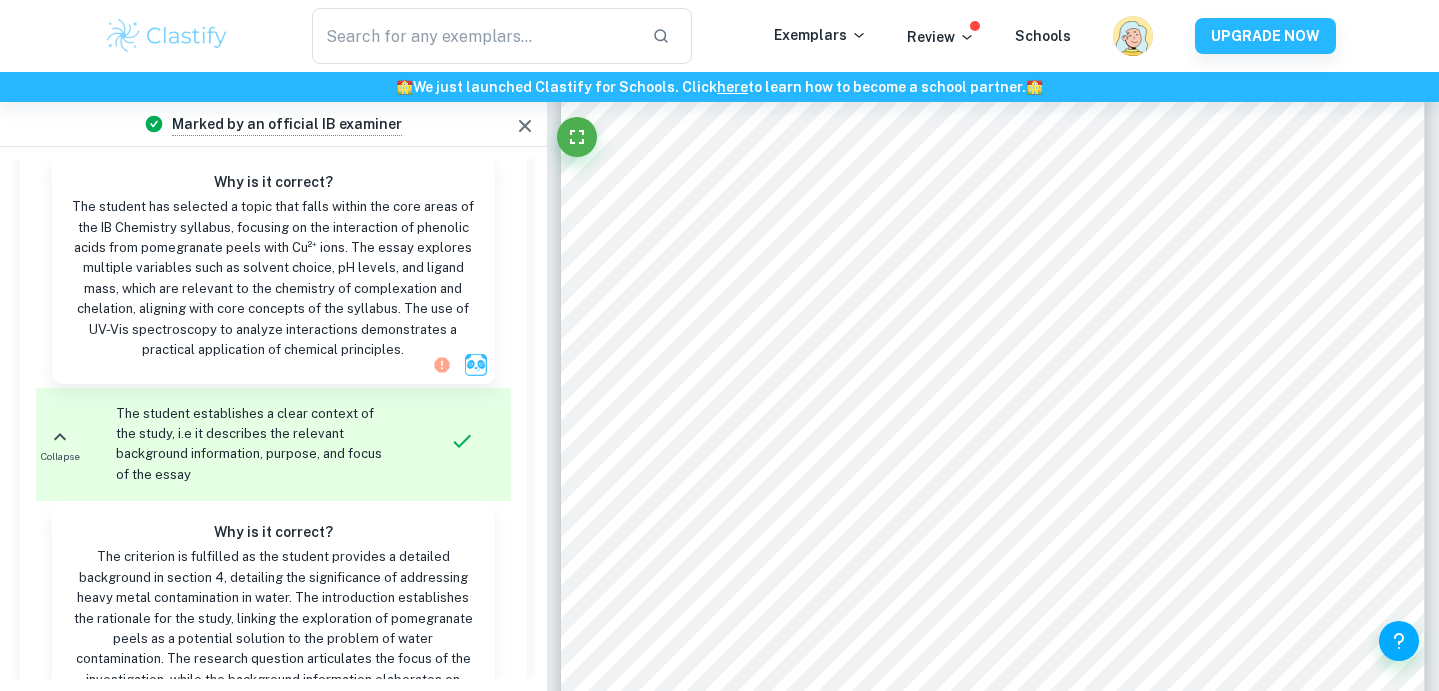 click on "The student has selected a topic that falls within the core areas of the IB Chemistry syllabus, focusing on the interaction of phenolic acids from pomegranate peels with Cu²⁺ ions. The essay explores multiple variables such as solvent choice, pH levels, and ligand mass, which are relevant to the chemistry of complexation and chelation, aligning with core concepts of the syllabus. The use of UV-Vis spectroscopy to analyze interactions demonstrates a practical application of chemical principles." at bounding box center (273, 278) 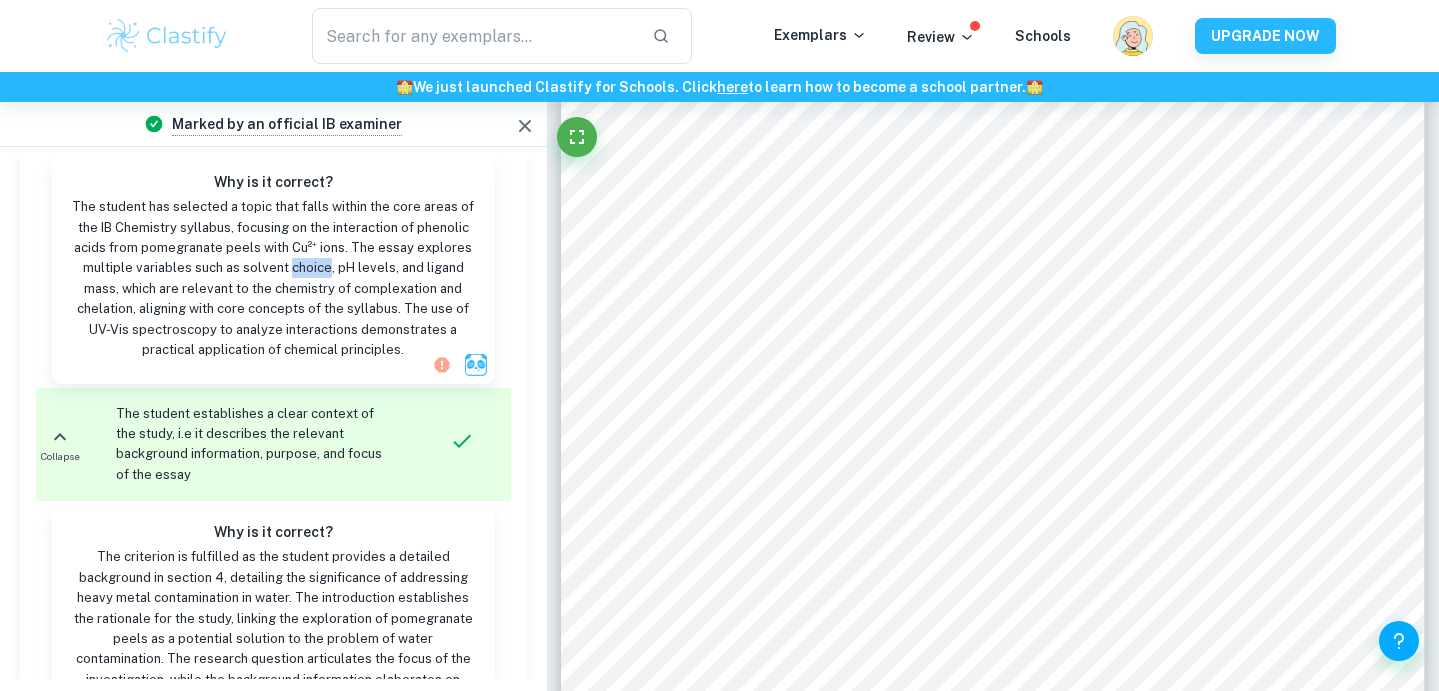click on "The student has selected a topic that falls within the core areas of the IB Chemistry syllabus, focusing on the interaction of phenolic acids from pomegranate peels with Cu²⁺ ions. The essay explores multiple variables such as solvent choice, pH levels, and ligand mass, which are relevant to the chemistry of complexation and chelation, aligning with core concepts of the syllabus. The use of UV-Vis spectroscopy to analyze interactions demonstrates a practical application of chemical principles." at bounding box center [273, 278] 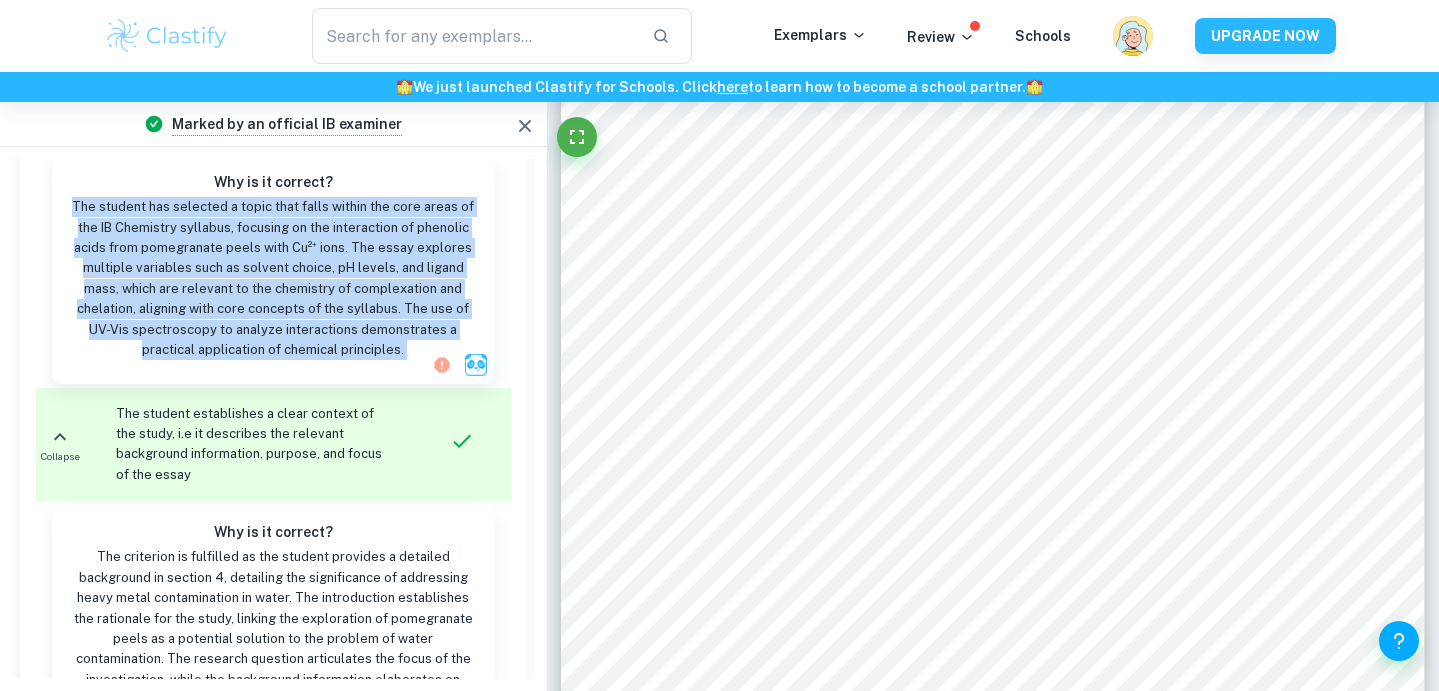 click on "The student has selected a topic that falls within the core areas of the IB Chemistry syllabus, focusing on the interaction of phenolic acids from pomegranate peels with Cu²⁺ ions. The essay explores multiple variables such as solvent choice, pH levels, and ligand mass, which are relevant to the chemistry of complexation and chelation, aligning with core concepts of the syllabus. The use of UV-Vis spectroscopy to analyze interactions demonstrates a practical application of chemical principles." at bounding box center (273, 278) 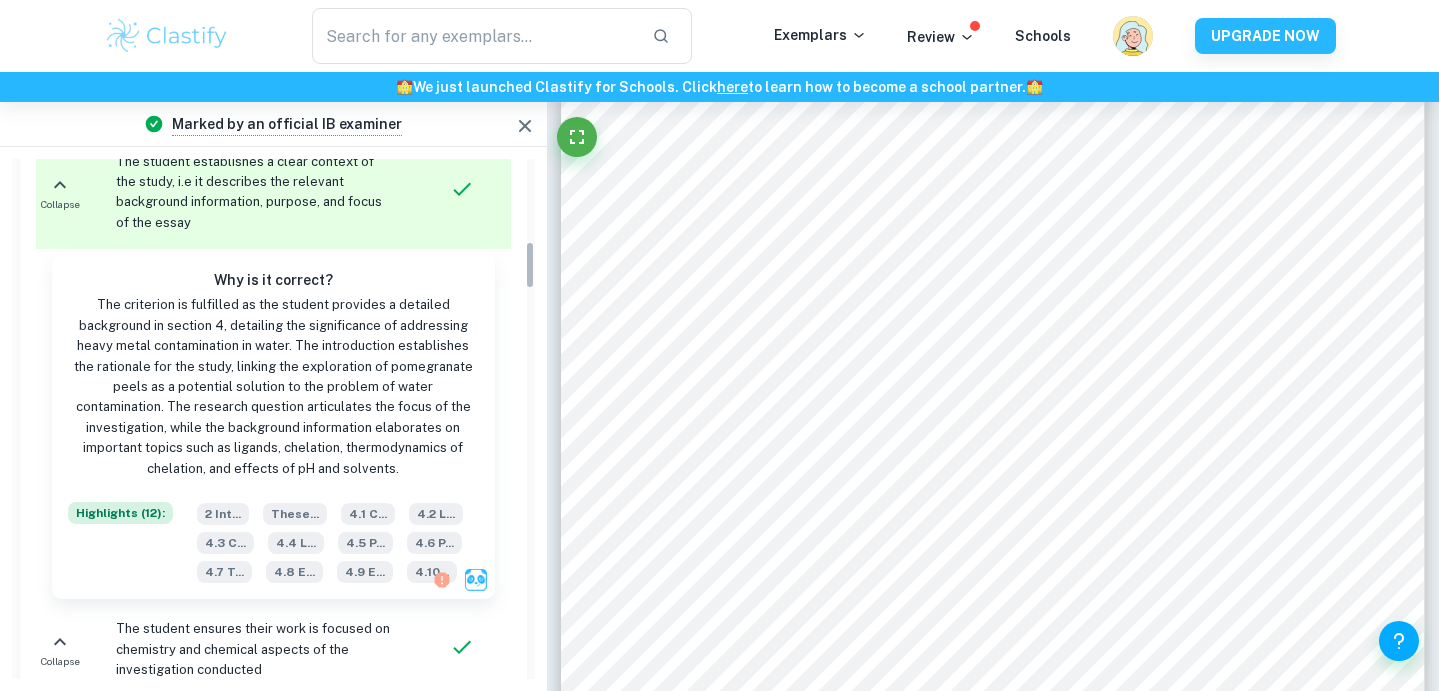 scroll, scrollTop: 878, scrollLeft: 0, axis: vertical 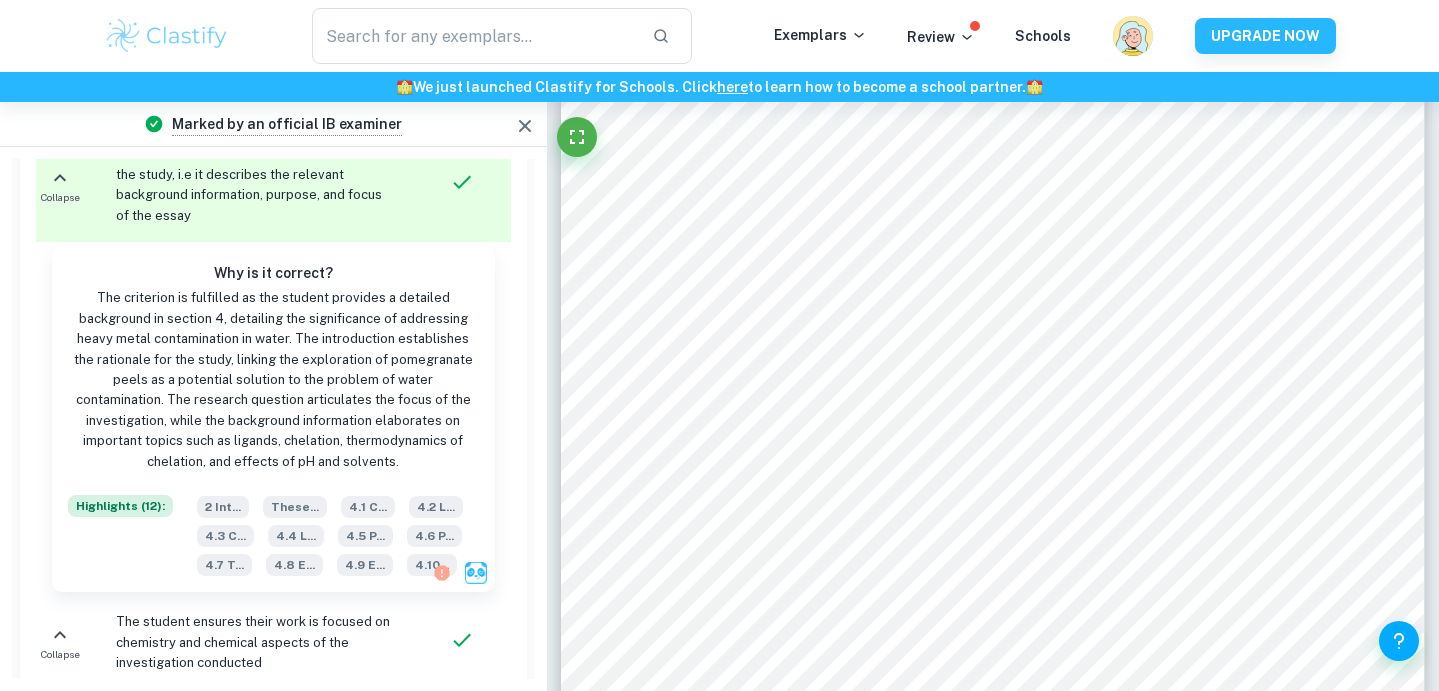 click 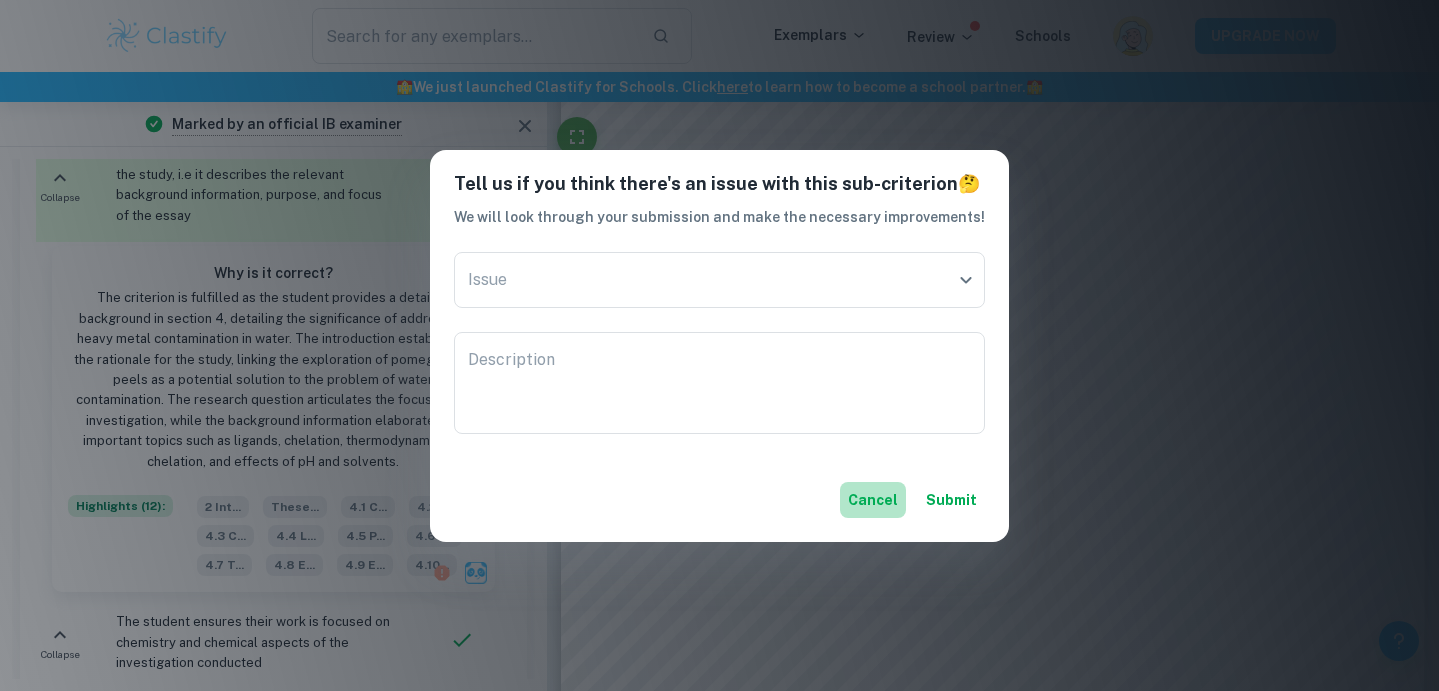 click on "Cancel" at bounding box center (873, 500) 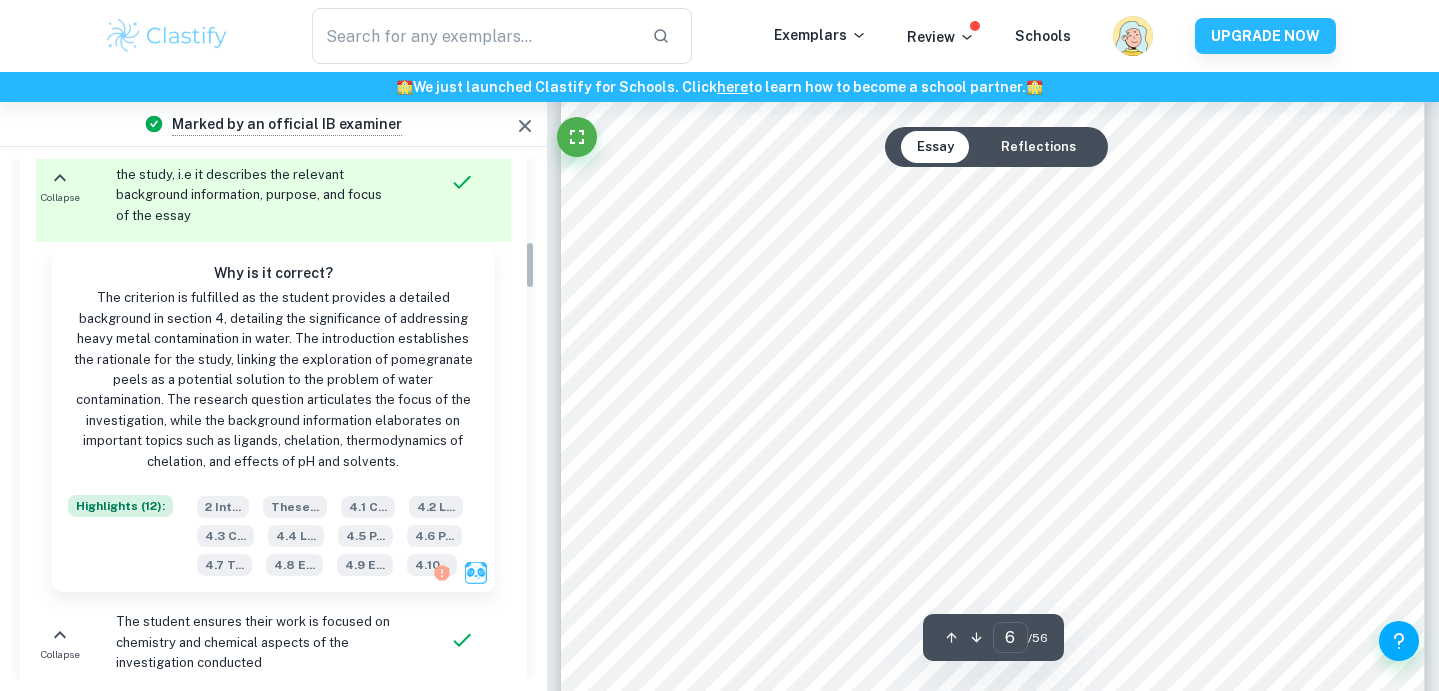 click on "The criterion is fulfilled as the student provides a detailed background in section 4, detailing the significance of addressing heavy metal contamination in water. The introduction establishes the rationale for the study, linking the exploration of pomegranate peels as a potential solution to the problem of water contamination. The research question articulates the focus of the investigation, while the background information elaborates on important topics such as ligands, chelation, thermodynamics of chelation, and effects of pH and solvents." at bounding box center [273, 380] 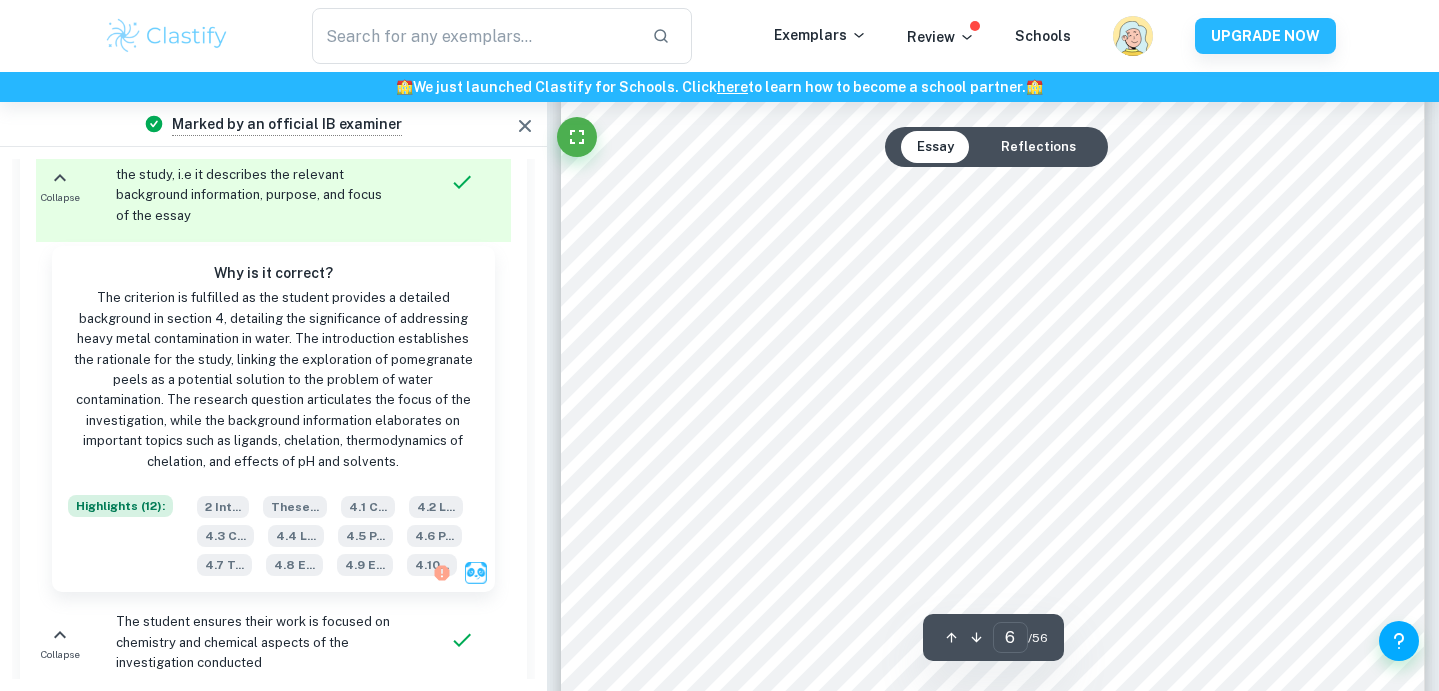 click on "The criterion is fulfilled as the student provides a detailed background in section 4, detailing the significance of addressing heavy metal contamination in water. The introduction establishes the rationale for the study, linking the exploration of pomegranate peels as a potential solution to the problem of water contamination. The research question articulates the focus of the investigation, while the background information elaborates on important topics such as ligands, chelation, thermodynamics of chelation, and effects of pH and solvents." at bounding box center [273, 380] 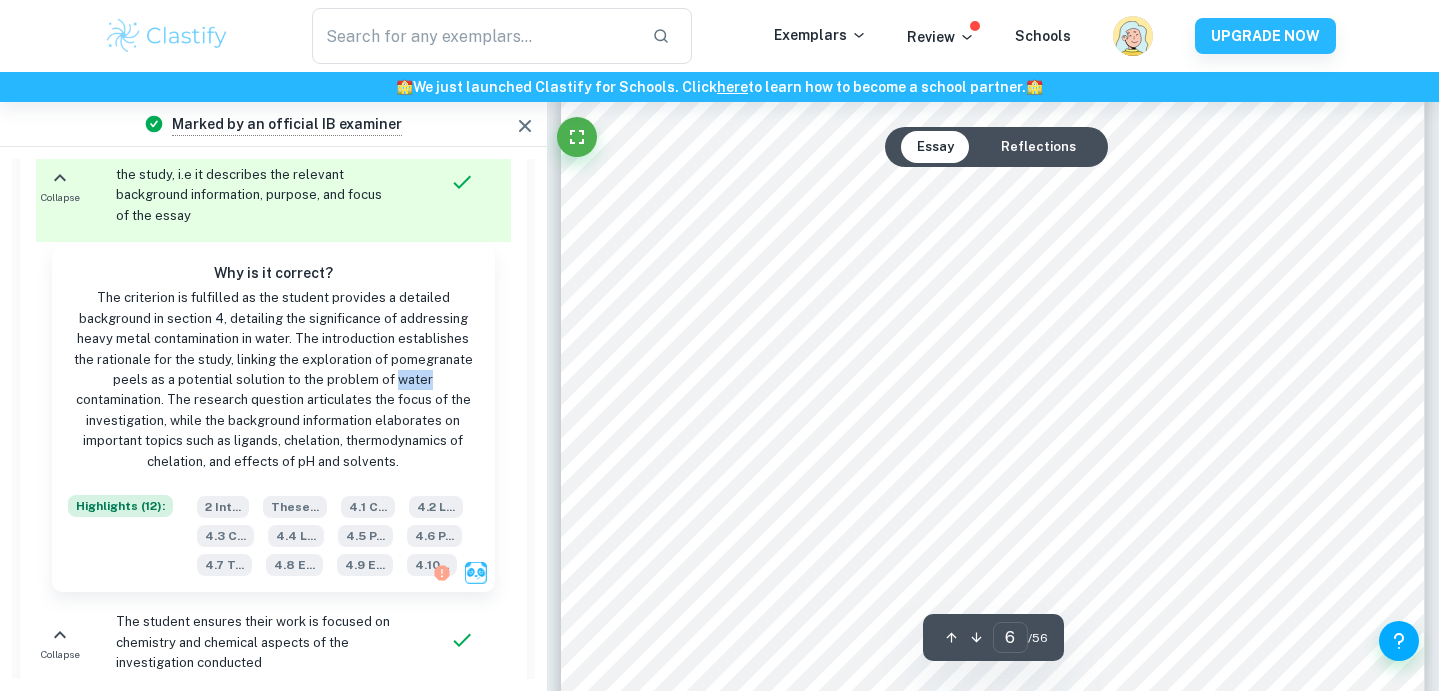 click on "The criterion is fulfilled as the student provides a detailed background in section 4, detailing the significance of addressing heavy metal contamination in water. The introduction establishes the rationale for the study, linking the exploration of pomegranate peels as a potential solution to the problem of water contamination. The research question articulates the focus of the investigation, while the background information elaborates on important topics such as ligands, chelation, thermodynamics of chelation, and effects of pH and solvents." at bounding box center (273, 380) 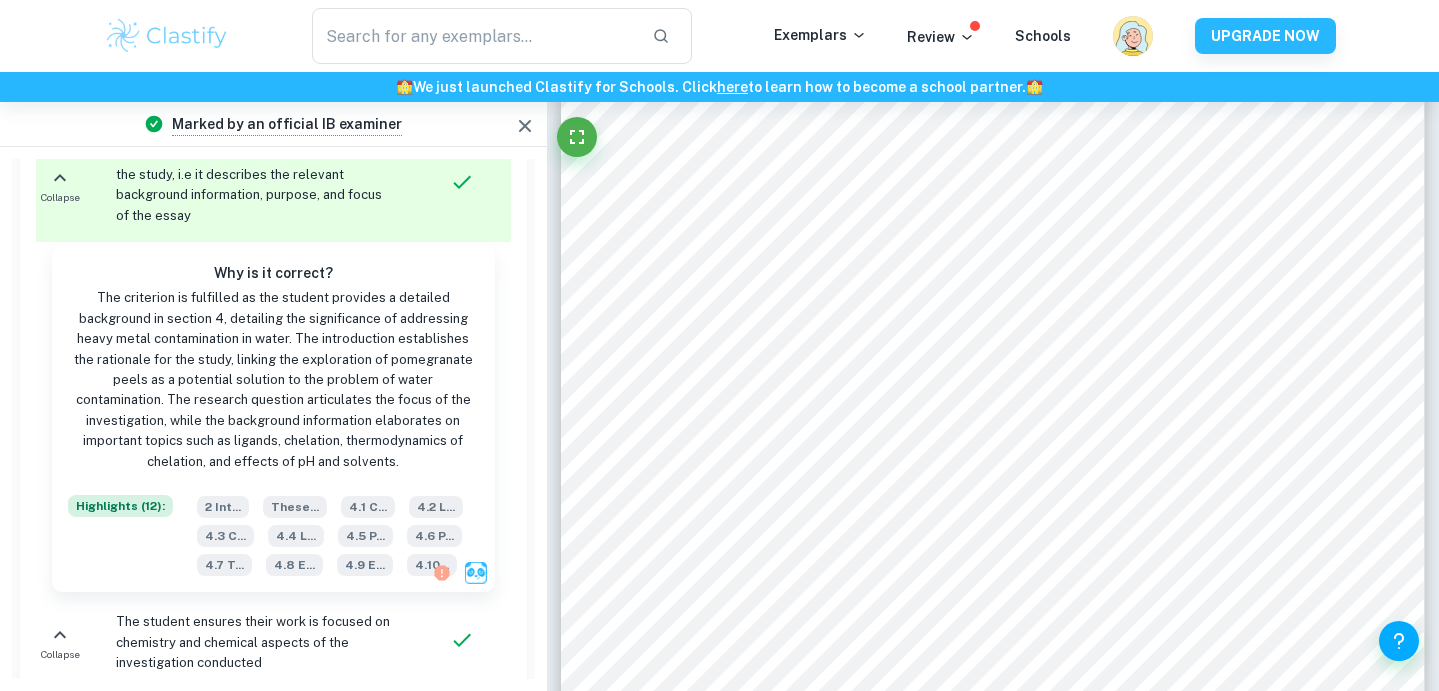 click on "The criterion is fulfilled as the student provides a detailed background in section 4, detailing the significance of addressing heavy metal contamination in water. The introduction establishes the rationale for the study, linking the exploration of pomegranate peels as a potential solution to the problem of water contamination. The research question articulates the focus of the investigation, while the background information elaborates on important topics such as ligands, chelation, thermodynamics of chelation, and effects of pH and solvents." at bounding box center [273, 380] 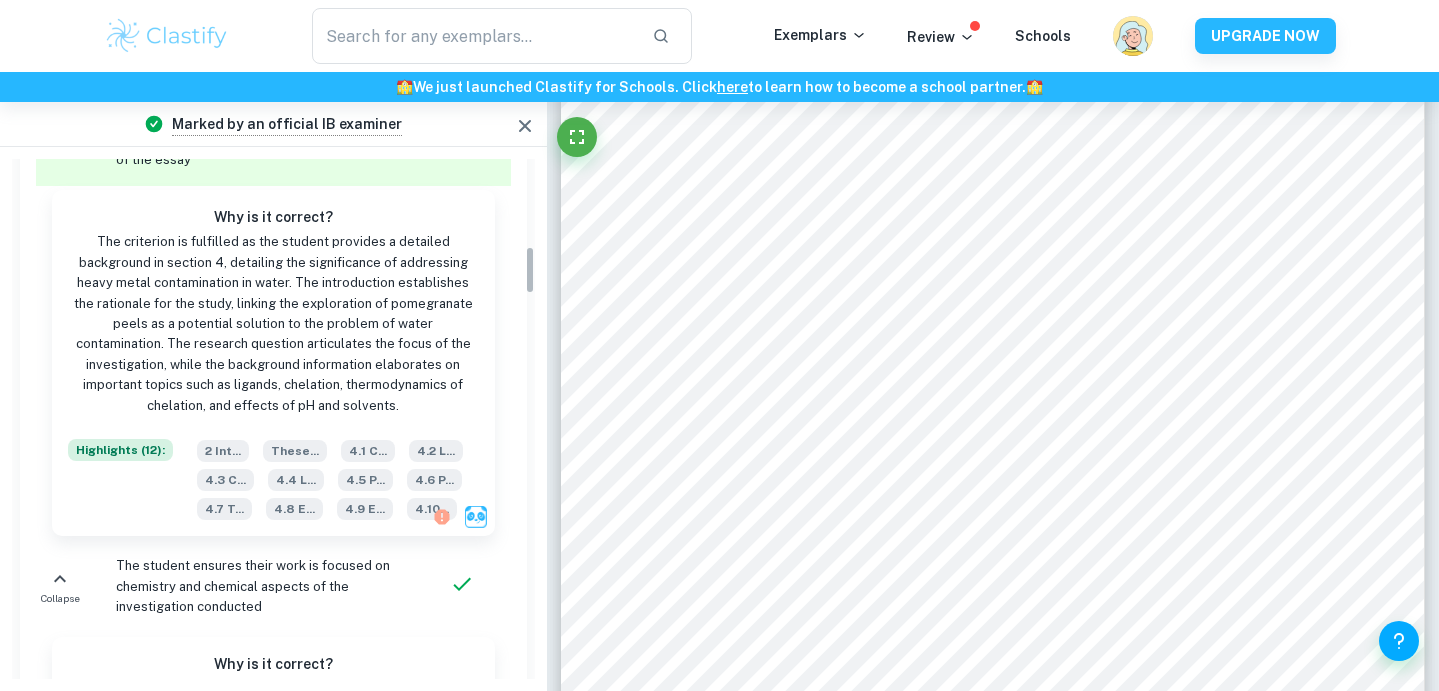 scroll, scrollTop: 933, scrollLeft: 0, axis: vertical 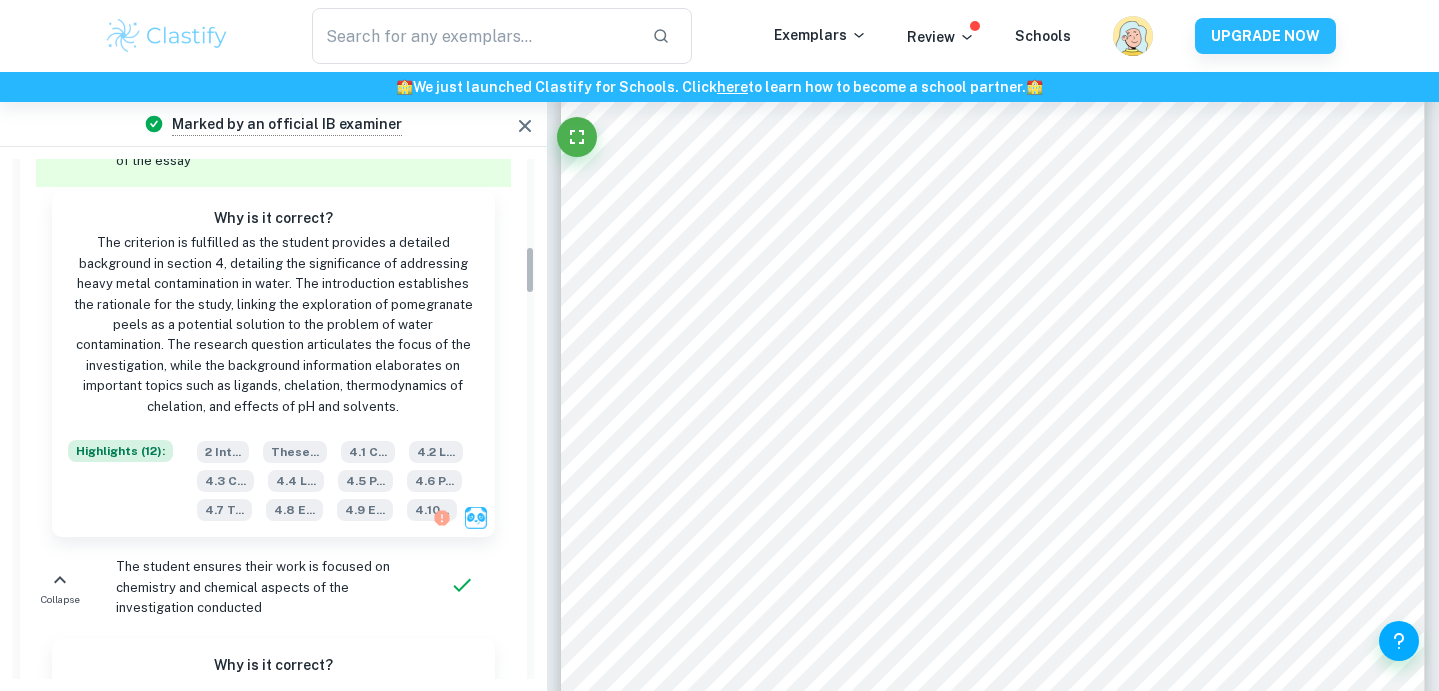 click on "The criterion is fulfilled as the student provides a detailed background in section 4, detailing the significance of addressing heavy metal contamination in water. The introduction establishes the rationale for the study, linking the exploration of pomegranate peels as a potential solution to the problem of water contamination. The research question articulates the focus of the investigation, while the background information elaborates on important topics such as ligands, chelation, thermodynamics of chelation, and effects of pH and solvents." at bounding box center (273, 325) 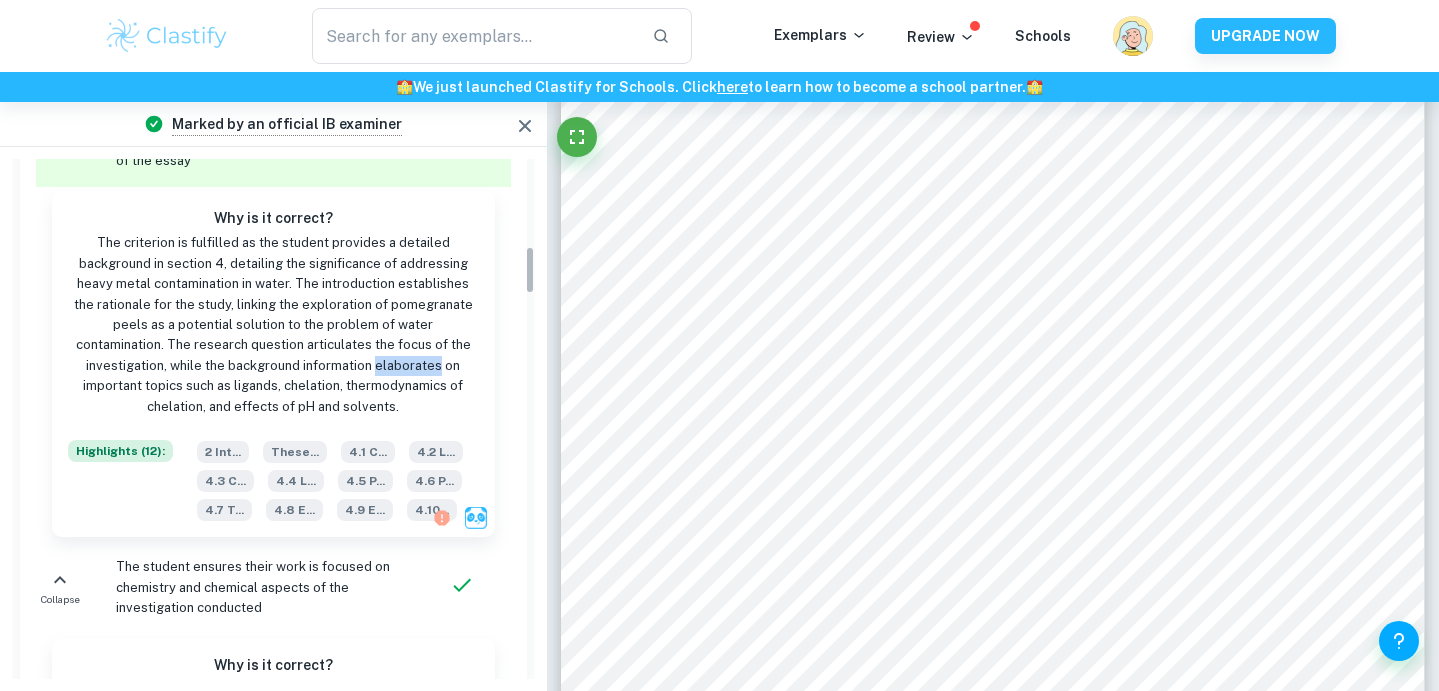 click on "The criterion is fulfilled as the student provides a detailed background in section 4, detailing the significance of addressing heavy metal contamination in water. The introduction establishes the rationale for the study, linking the exploration of pomegranate peels as a potential solution to the problem of water contamination. The research question articulates the focus of the investigation, while the background information elaborates on important topics such as ligands, chelation, thermodynamics of chelation, and effects of pH and solvents." at bounding box center [273, 325] 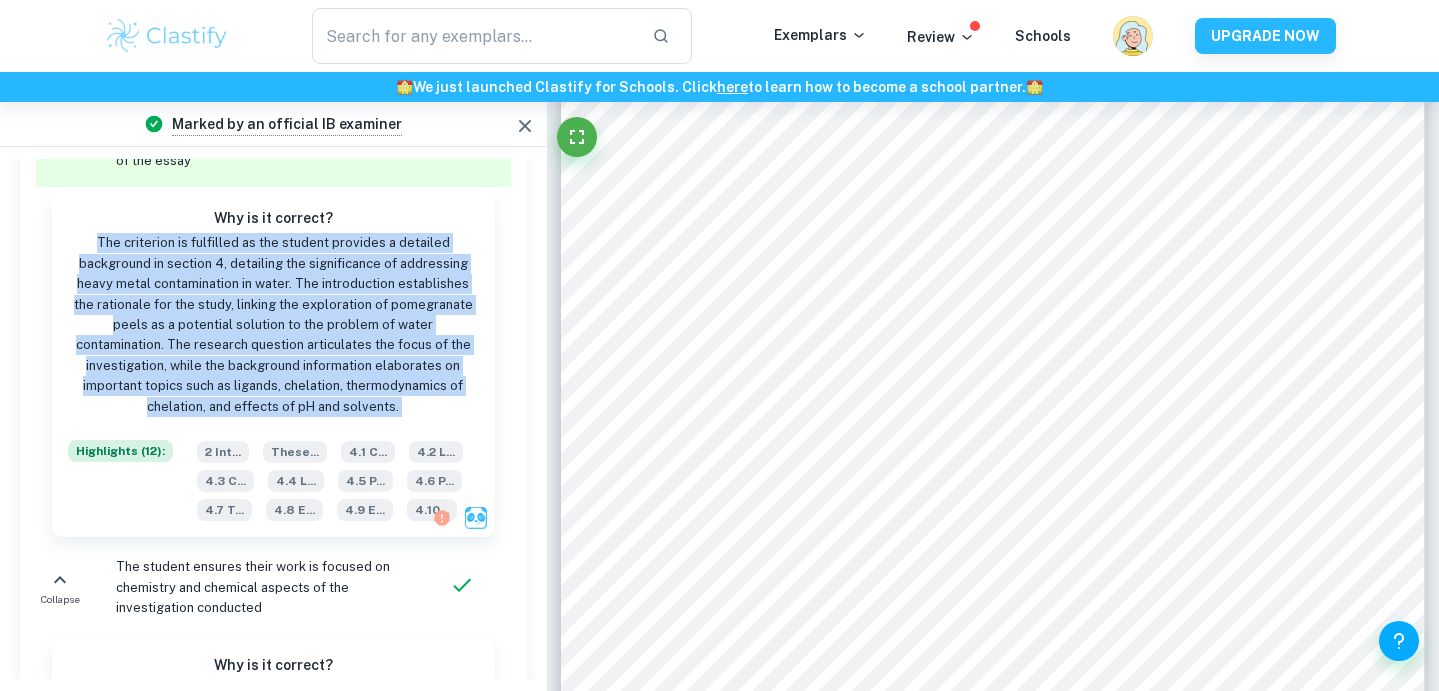 click on "The criterion is fulfilled as the student provides a detailed background in section 4, detailing the significance of addressing heavy metal contamination in water. The introduction establishes the rationale for the study, linking the exploration of pomegranate peels as a potential solution to the problem of water contamination. The research question articulates the focus of the investigation, while the background information elaborates on important topics such as ligands, chelation, thermodynamics of chelation, and effects of pH and solvents." at bounding box center (273, 325) 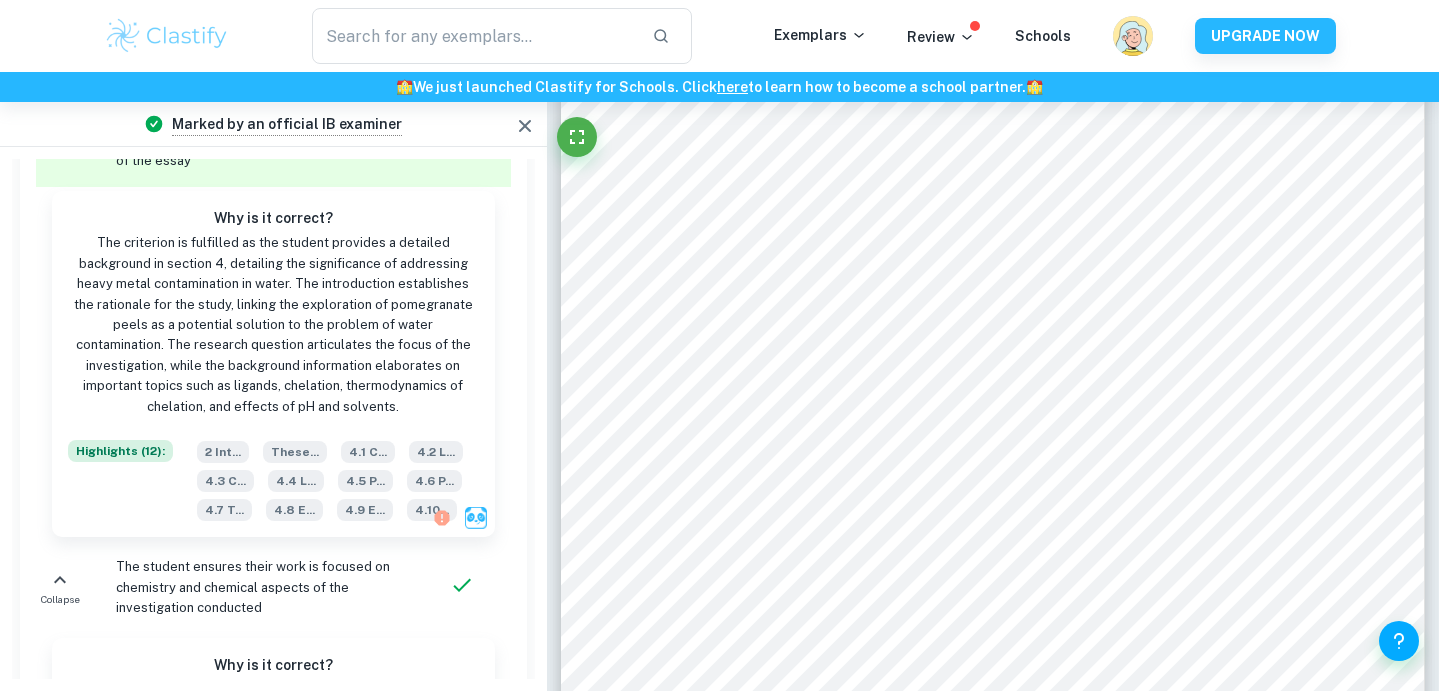 click on "The criterion is fulfilled as the student provides a detailed background in section 4, detailing the significance of addressing heavy metal contamination in water. The introduction establishes the rationale for the study, linking the exploration of pomegranate peels as a potential solution to the problem of water contamination. The research question articulates the focus of the investigation, while the background information elaborates on important topics such as ligands, chelation, thermodynamics of chelation, and effects of pH and solvents." at bounding box center (273, 325) 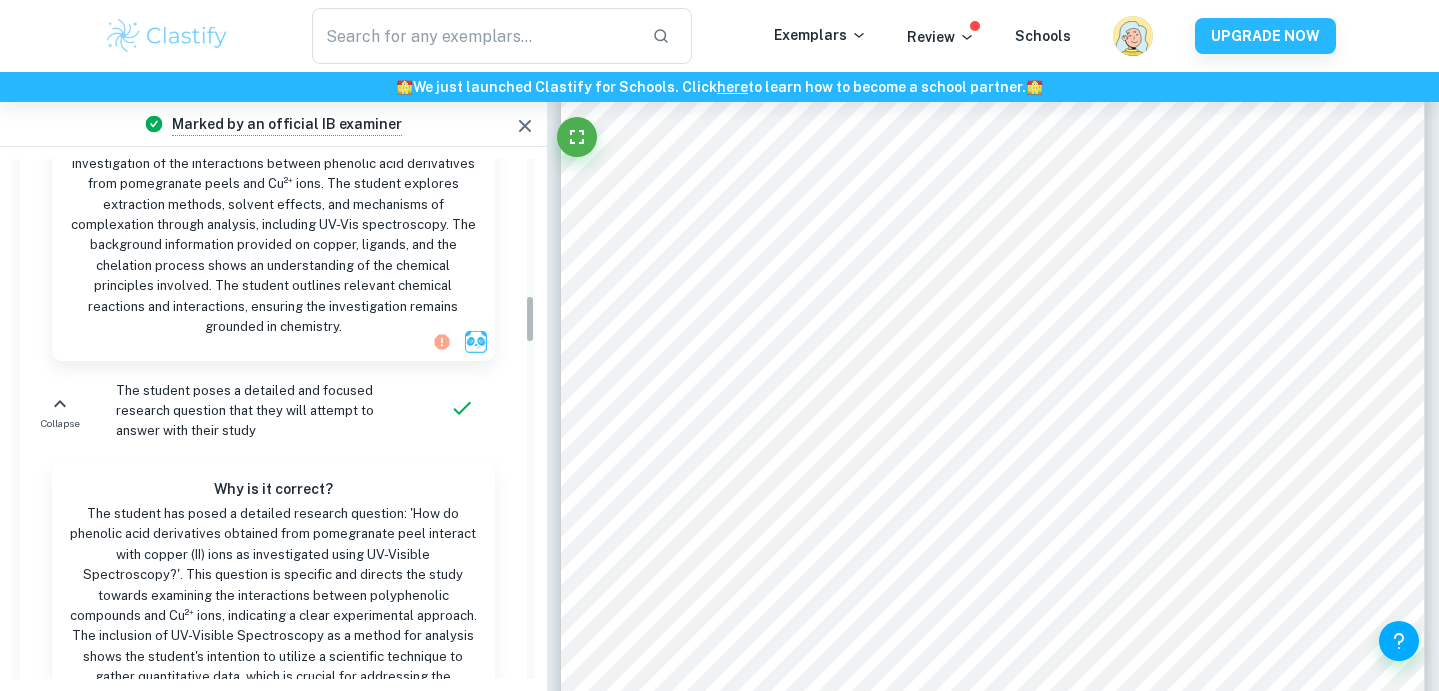scroll, scrollTop: 1351, scrollLeft: 0, axis: vertical 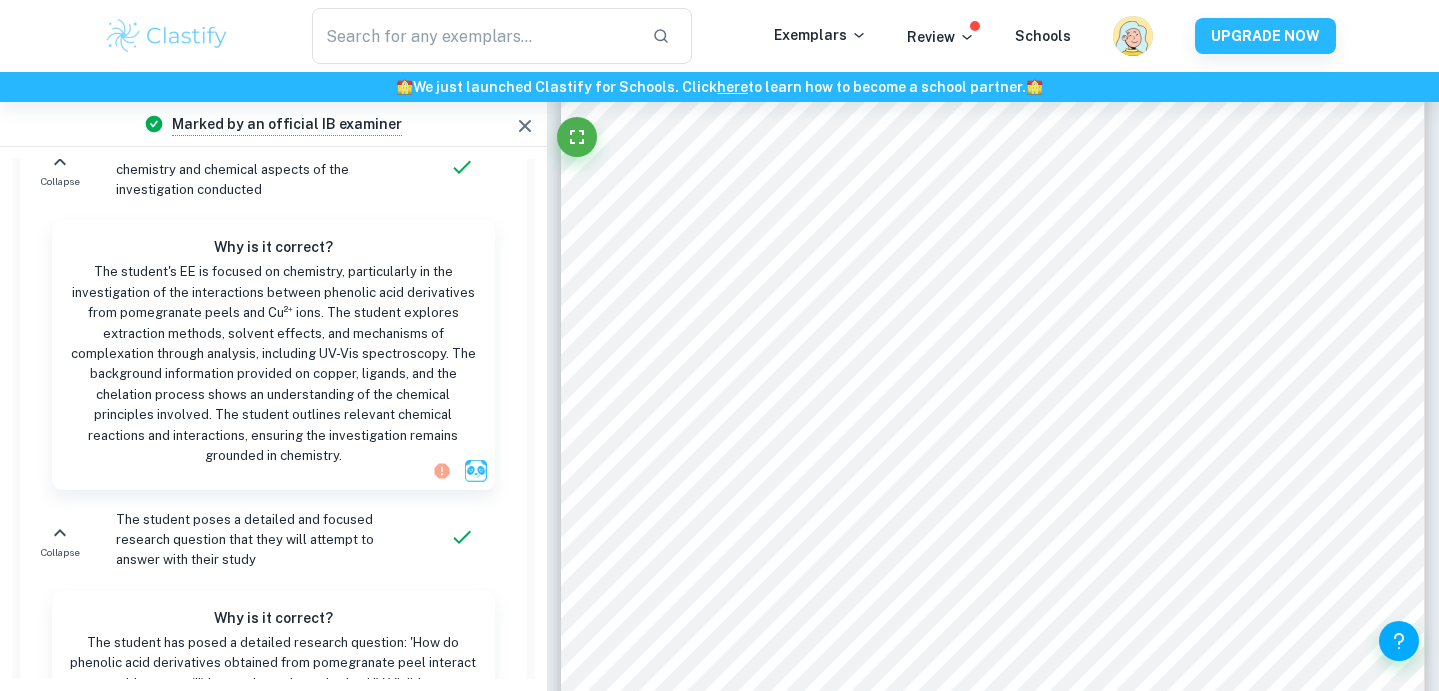 click on "The student's EE is focused on chemistry, particularly in the investigation of the interactions between phenolic acid derivatives from pomegranate peels and Cu²⁺ ions. The student explores extraction methods, solvent effects, and mechanisms of complexation through analysis, including UV-Vis spectroscopy. The background information provided on copper, ligands, and the chelation process shows an understanding of the chemical principles involved. The student outlines relevant chemical reactions and interactions, ensuring the investigation remains grounded in chemistry." at bounding box center [273, 364] 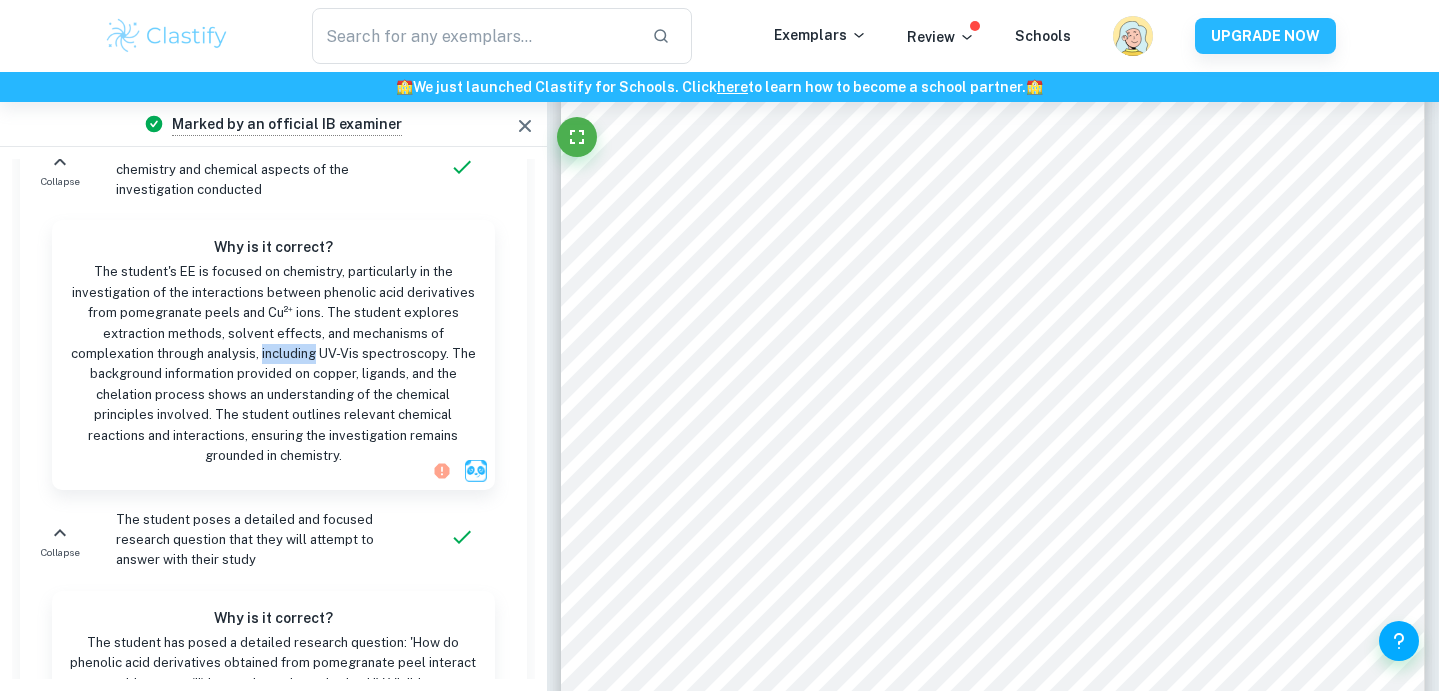 click on "The student's EE is focused on chemistry, particularly in the investigation of the interactions between phenolic acid derivatives from pomegranate peels and Cu²⁺ ions. The student explores extraction methods, solvent effects, and mechanisms of complexation through analysis, including UV-Vis spectroscopy. The background information provided on copper, ligands, and the chelation process shows an understanding of the chemical principles involved. The student outlines relevant chemical reactions and interactions, ensuring the investigation remains grounded in chemistry." at bounding box center (273, 364) 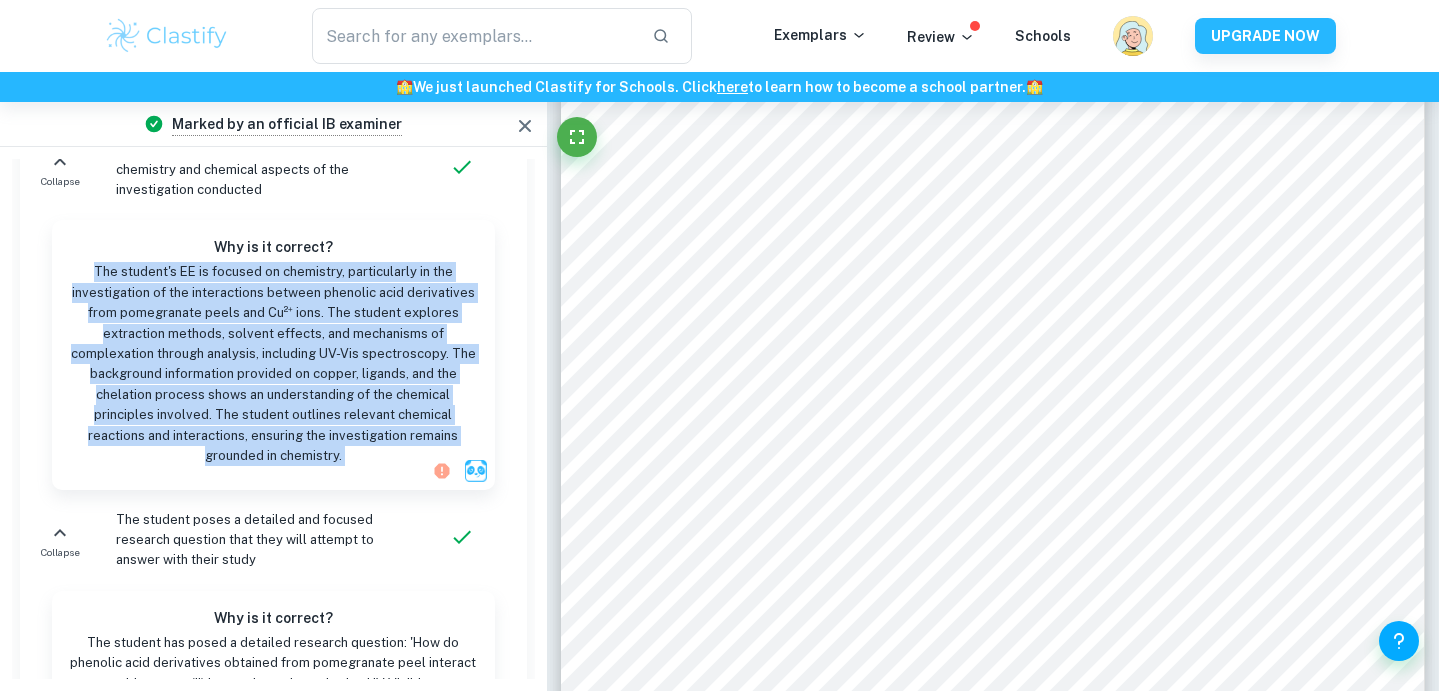click on "The student's EE is focused on chemistry, particularly in the investigation of the interactions between phenolic acid derivatives from pomegranate peels and Cu²⁺ ions. The student explores extraction methods, solvent effects, and mechanisms of complexation through analysis, including UV-Vis spectroscopy. The background information provided on copper, ligands, and the chelation process shows an understanding of the chemical principles involved. The student outlines relevant chemical reactions and interactions, ensuring the investigation remains grounded in chemistry." at bounding box center (273, 364) 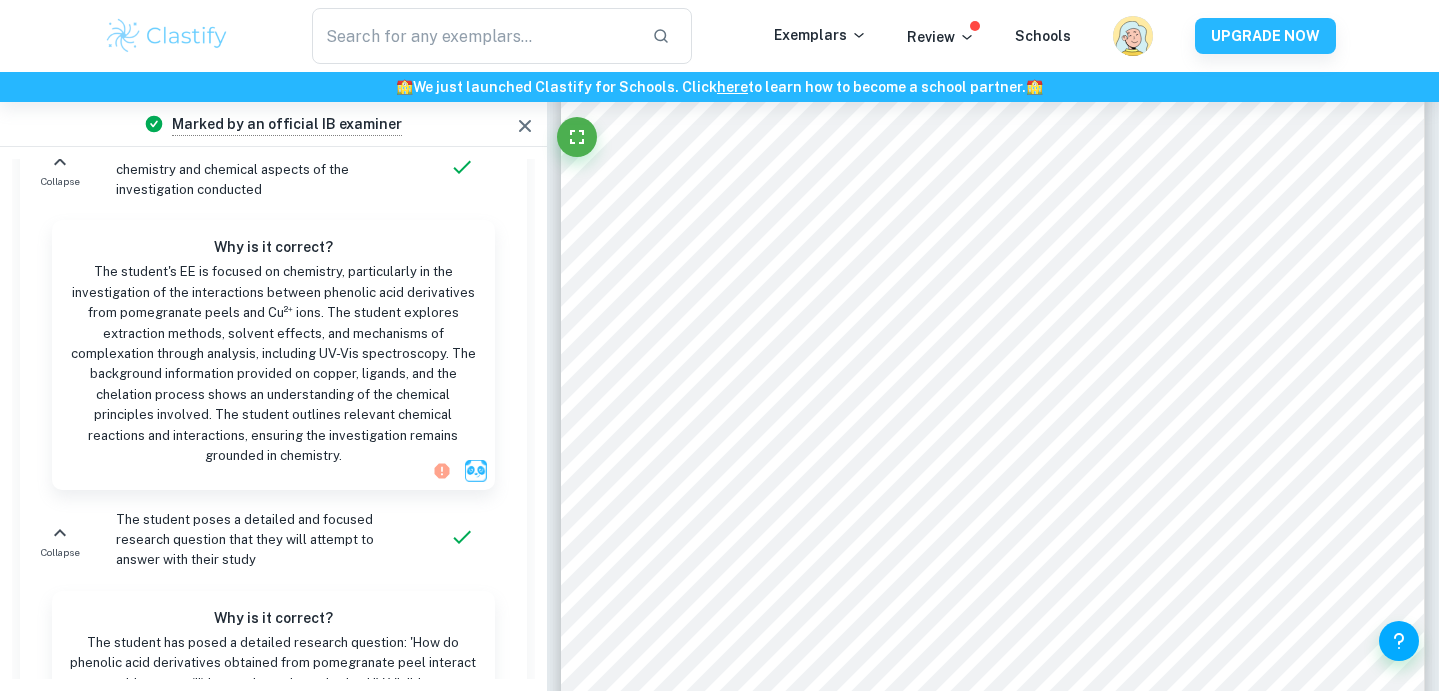 click on "The student's EE is focused on chemistry, particularly in the investigation of the interactions between phenolic acid derivatives from pomegranate peels and Cu²⁺ ions. The student explores extraction methods, solvent effects, and mechanisms of complexation through analysis, including UV-Vis spectroscopy. The background information provided on copper, ligands, and the chelation process shows an understanding of the chemical principles involved. The student outlines relevant chemical reactions and interactions, ensuring the investigation remains grounded in chemistry." at bounding box center (273, 364) 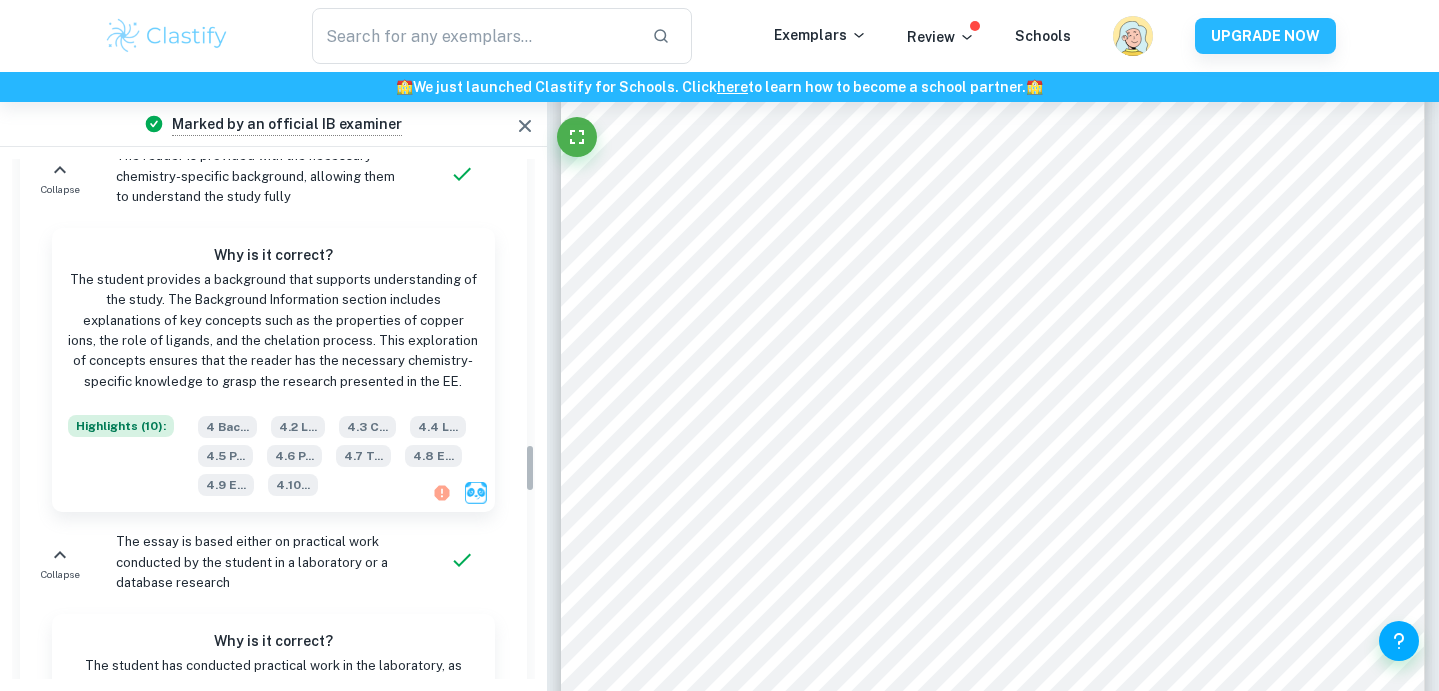 scroll, scrollTop: 3352, scrollLeft: 0, axis: vertical 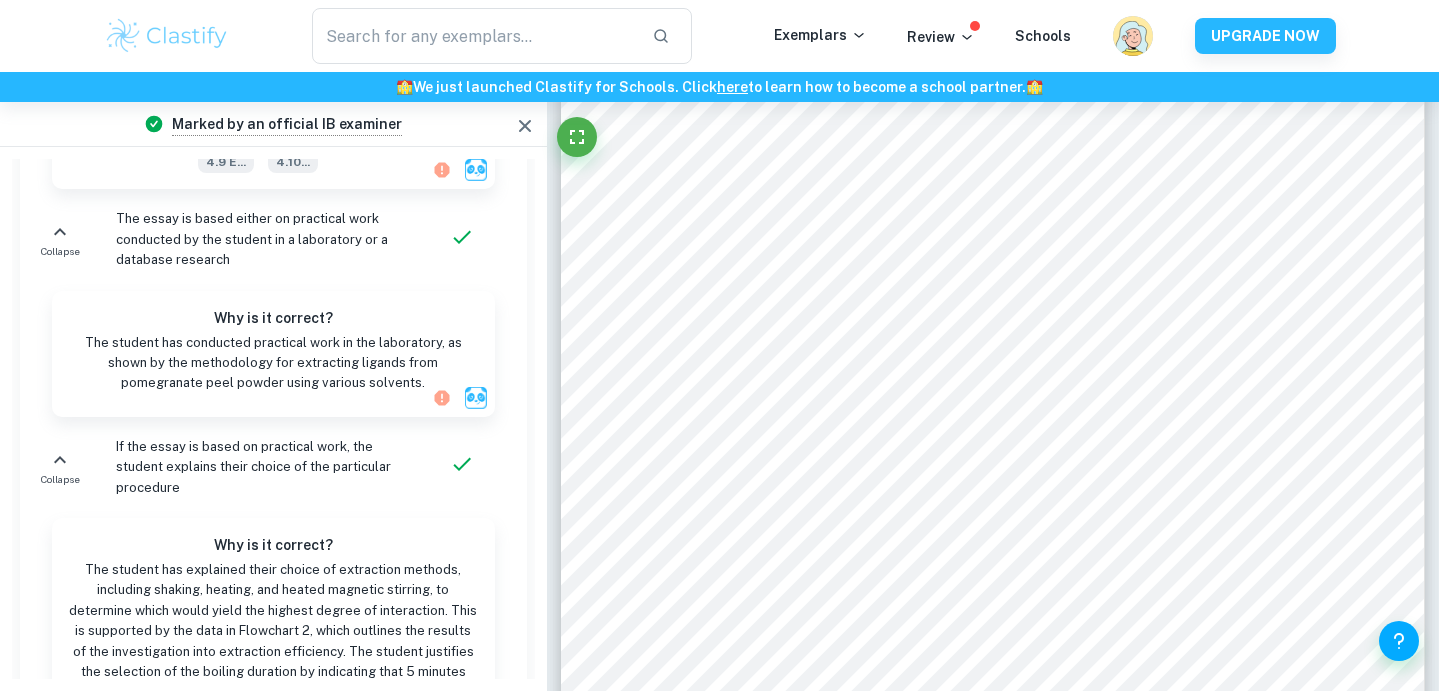 click on "The student has conducted practical work in the laboratory, as shown by the methodology for extracting ligands from pomegranate peel powder using various solvents." at bounding box center (273, 363) 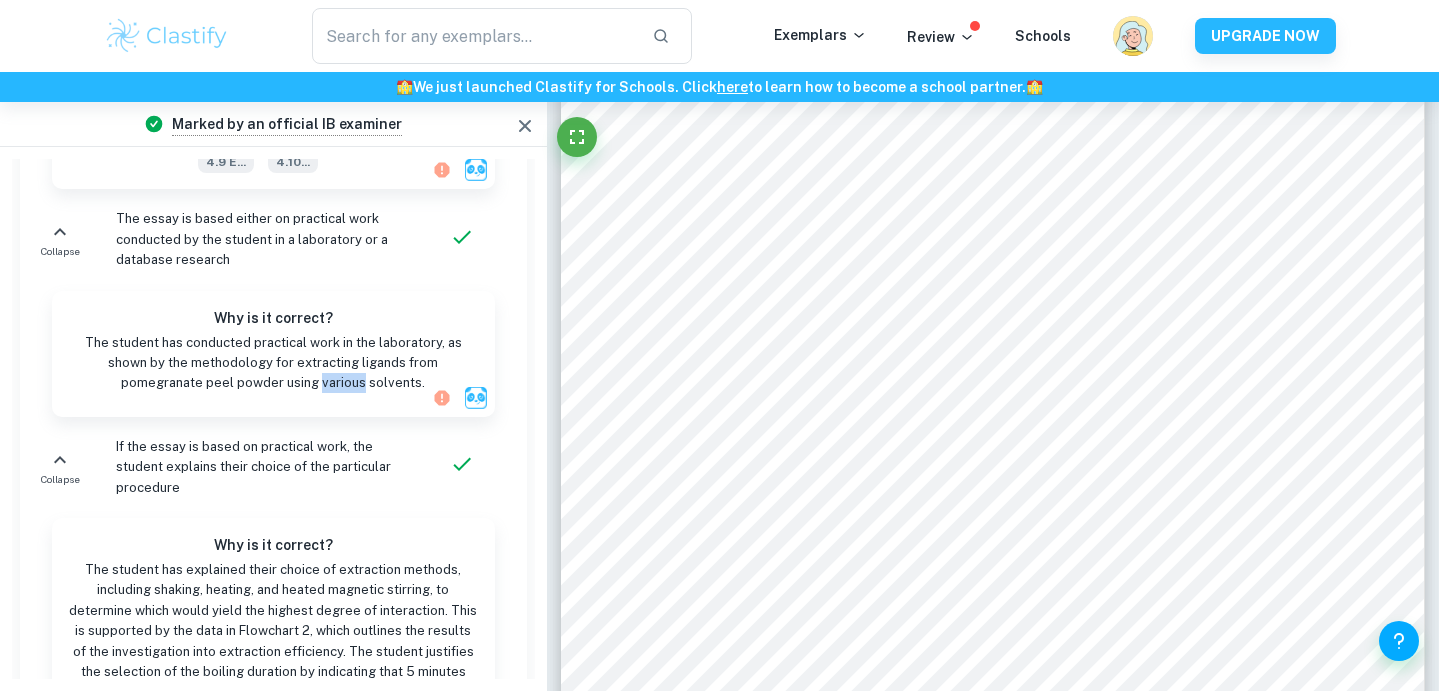 click on "The student has conducted practical work in the laboratory, as shown by the methodology for extracting ligands from pomegranate peel powder using various solvents." at bounding box center (273, 363) 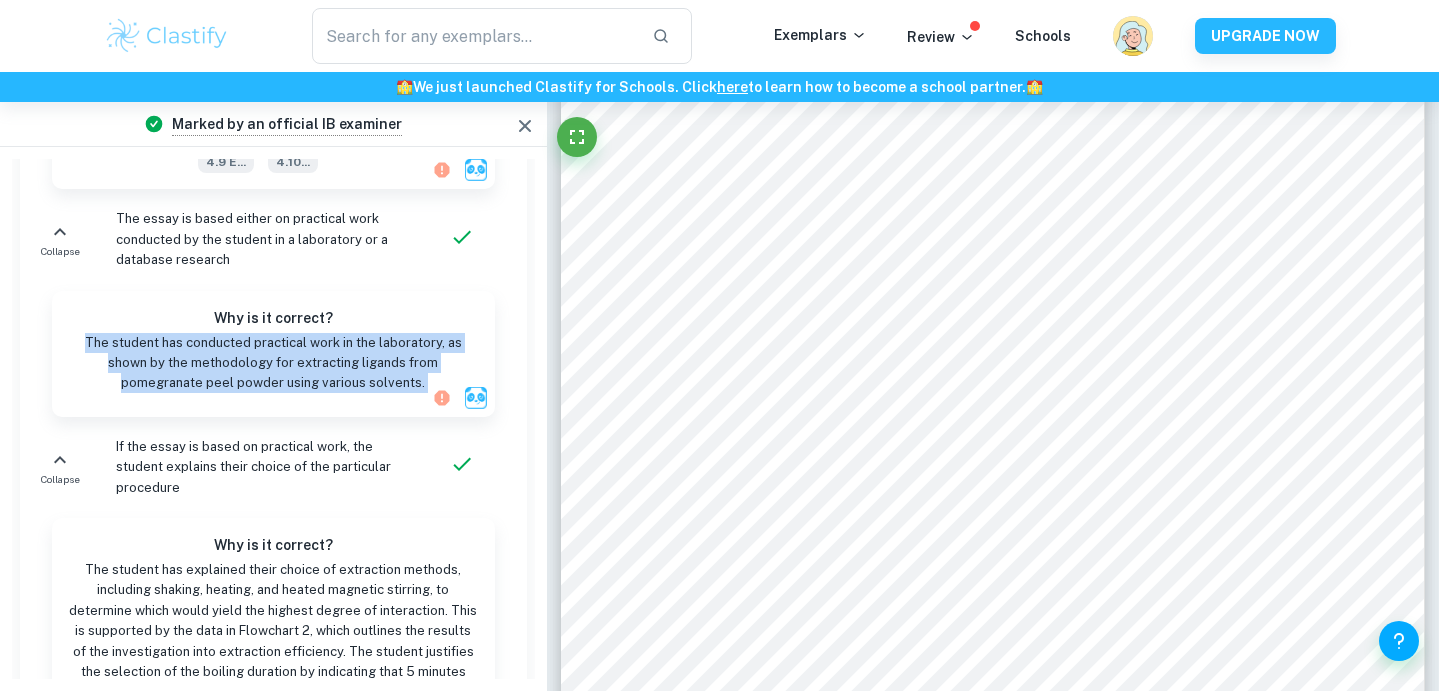 click on "The student has conducted practical work in the laboratory, as shown by the methodology for extracting ligands from pomegranate peel powder using various solvents." at bounding box center (273, 363) 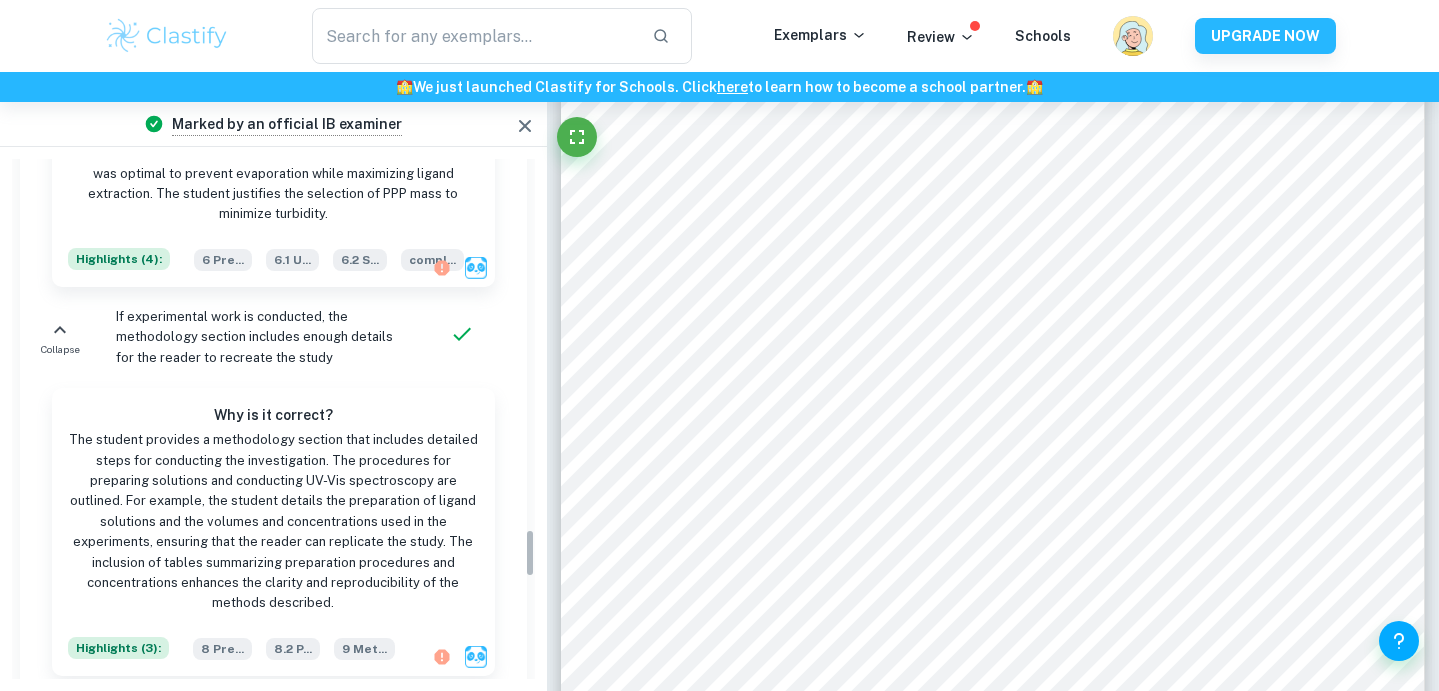 scroll, scrollTop: 3935, scrollLeft: 0, axis: vertical 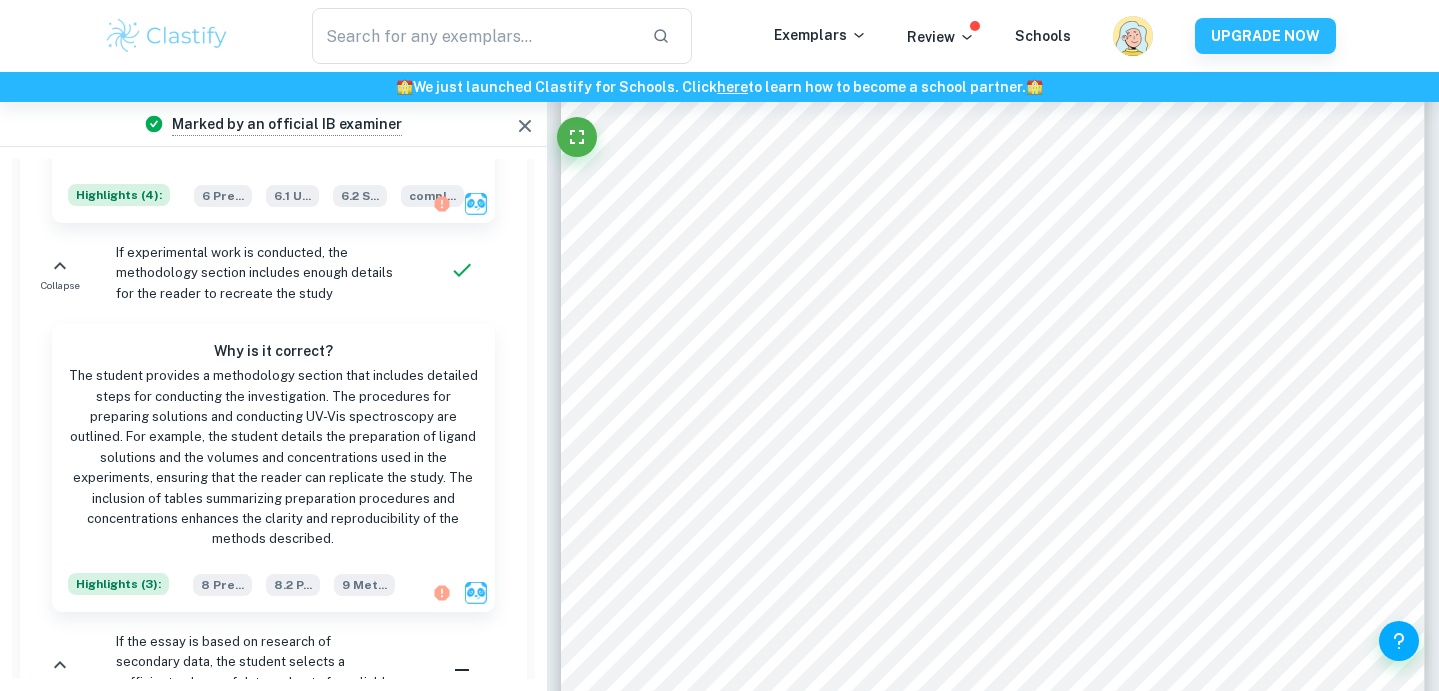 click on "The student provides a methodology section that includes detailed steps for conducting the investigation. The procedures for preparing solutions and conducting UV-Vis spectroscopy are outlined. For example, the student details the preparation of ligand solutions and the volumes and concentrations used in the experiments, ensuring that the reader can replicate the study. The inclusion of tables summarizing preparation procedures and concentrations enhances the clarity and reproducibility of the methods described." at bounding box center (273, 458) 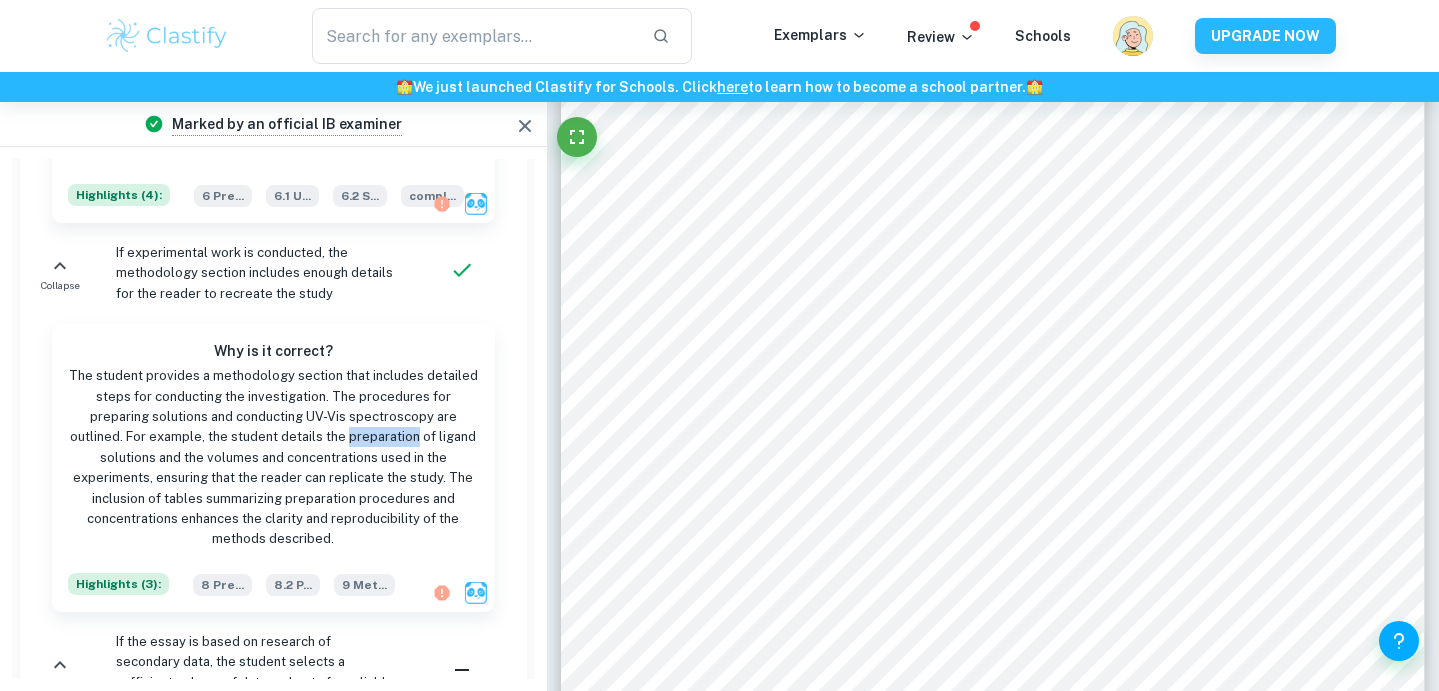 click on "The student provides a methodology section that includes detailed steps for conducting the investigation. The procedures for preparing solutions and conducting UV-Vis spectroscopy are outlined. For example, the student details the preparation of ligand solutions and the volumes and concentrations used in the experiments, ensuring that the reader can replicate the study. The inclusion of tables summarizing preparation procedures and concentrations enhances the clarity and reproducibility of the methods described." at bounding box center [273, 458] 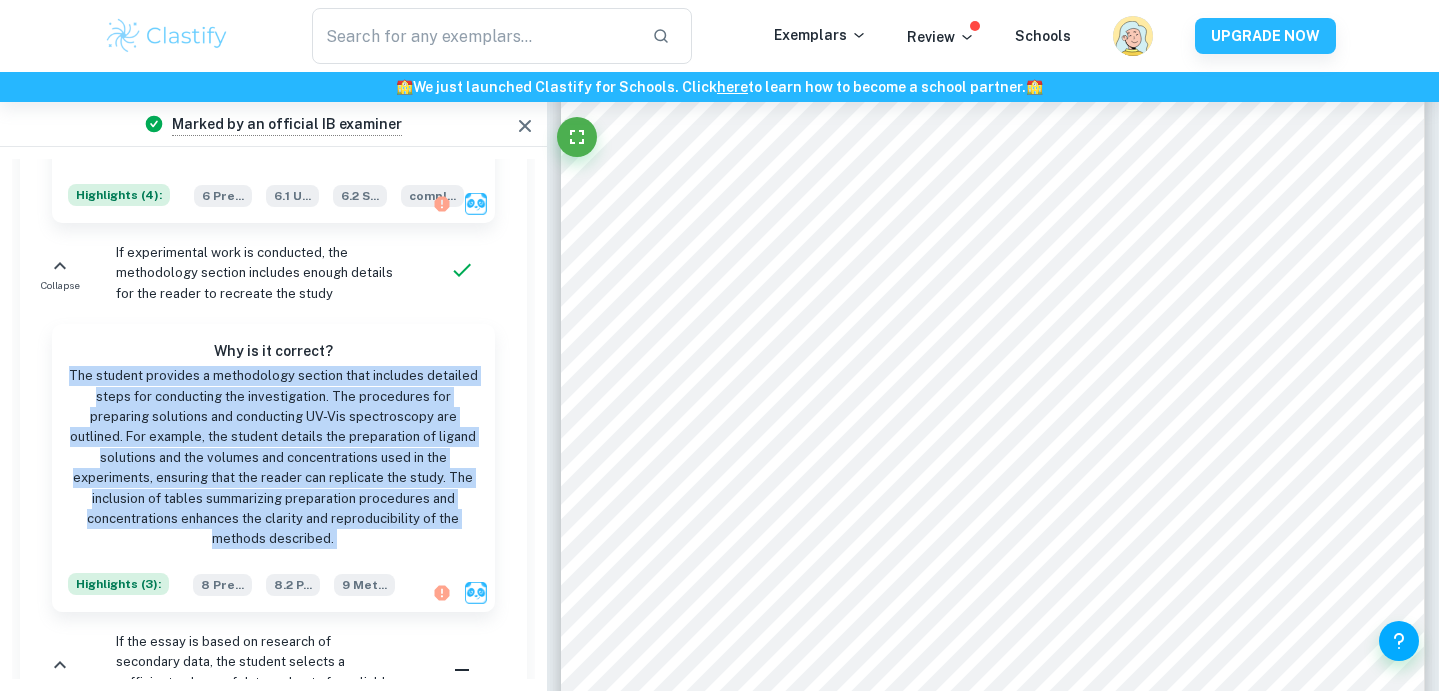 click on "The student provides a methodology section that includes detailed steps for conducting the investigation. The procedures for preparing solutions and conducting UV-Vis spectroscopy are outlined. For example, the student details the preparation of ligand solutions and the volumes and concentrations used in the experiments, ensuring that the reader can replicate the study. The inclusion of tables summarizing preparation procedures and concentrations enhances the clarity and reproducibility of the methods described." at bounding box center (273, 458) 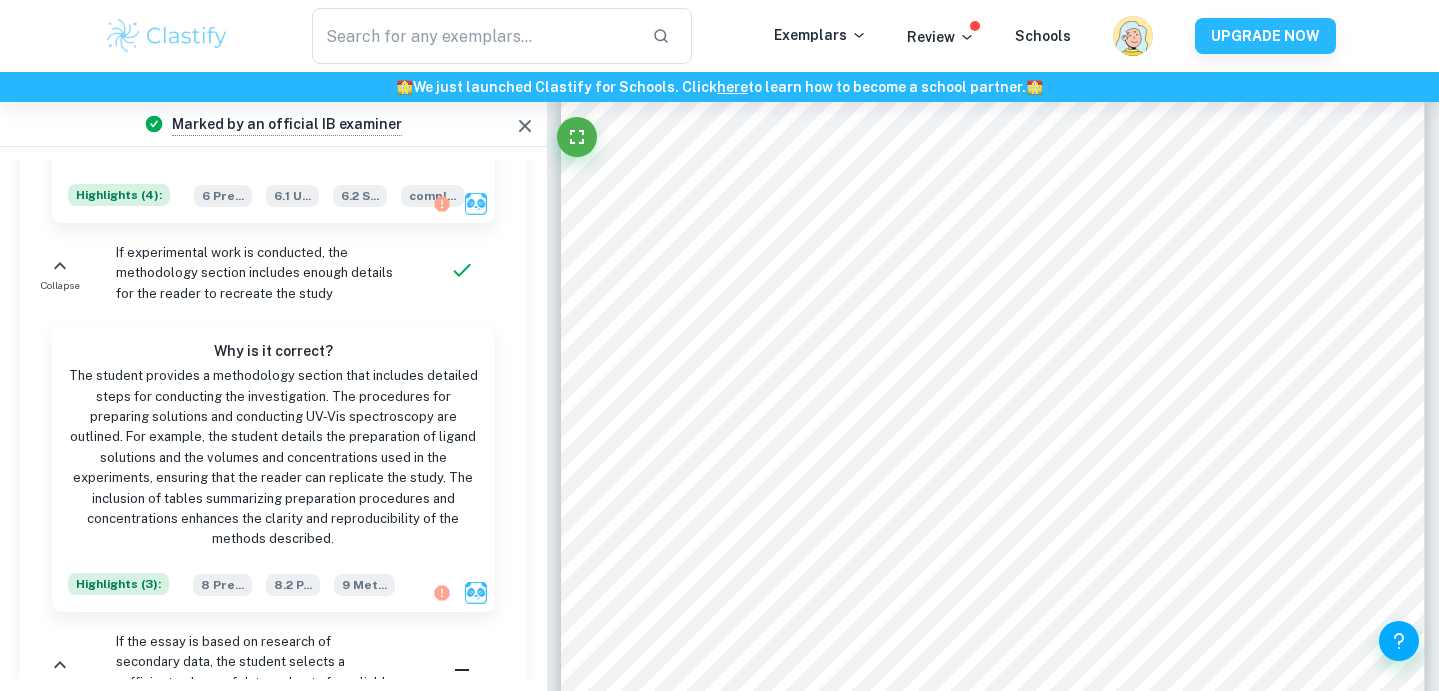 click on "The student provides a methodology section that includes detailed steps for conducting the investigation. The procedures for preparing solutions and conducting UV-Vis spectroscopy are outlined. For example, the student details the preparation of ligand solutions and the volumes and concentrations used in the experiments, ensuring that the reader can replicate the study. The inclusion of tables summarizing preparation procedures and concentrations enhances the clarity and reproducibility of the methods described." at bounding box center (273, 458) 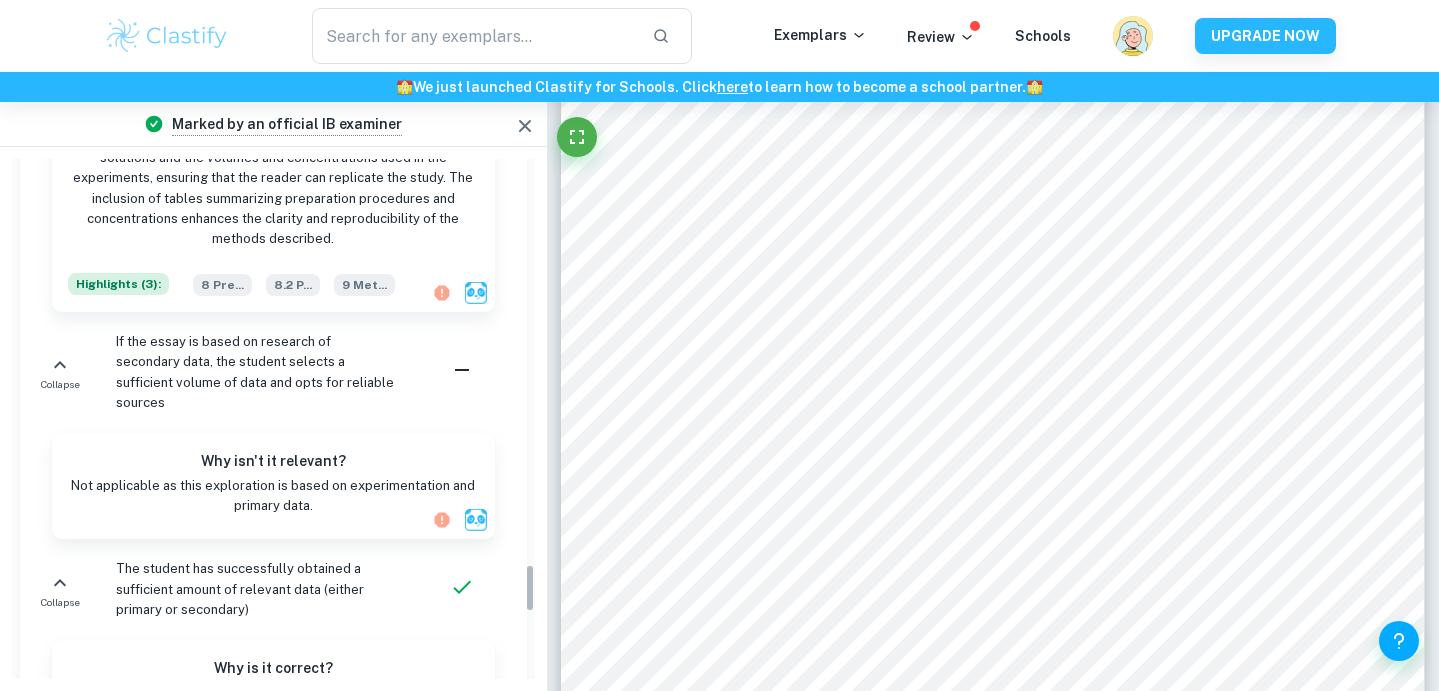 scroll, scrollTop: 4548, scrollLeft: 0, axis: vertical 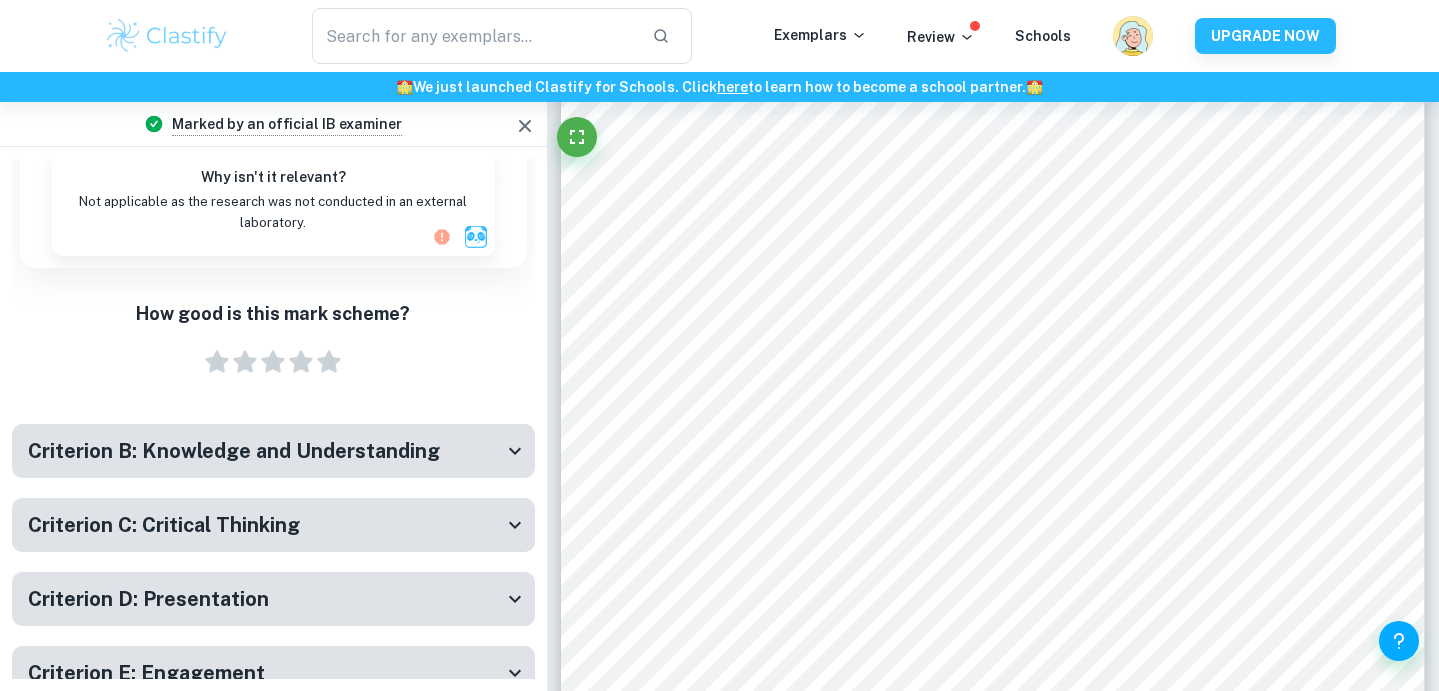 click on "Criterion B: Knowledge and Understanding" at bounding box center [273, 451] 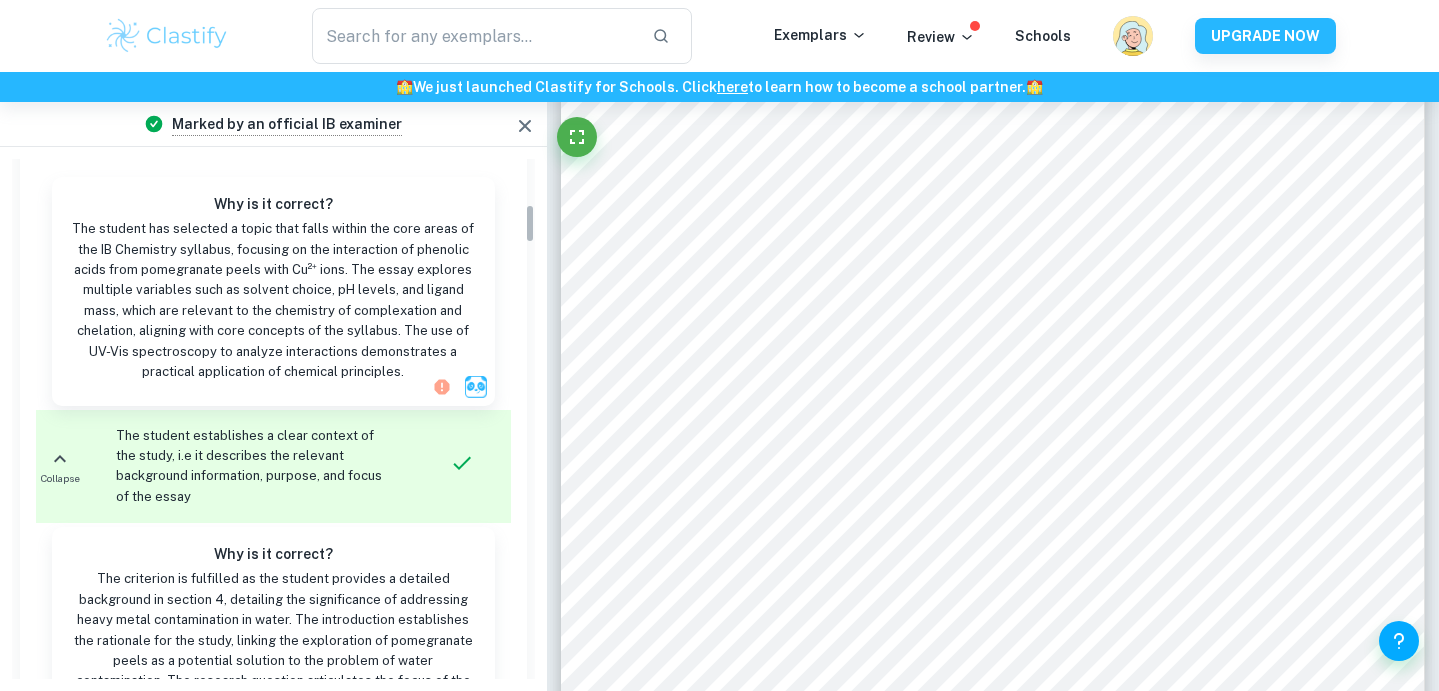 scroll, scrollTop: 0, scrollLeft: 0, axis: both 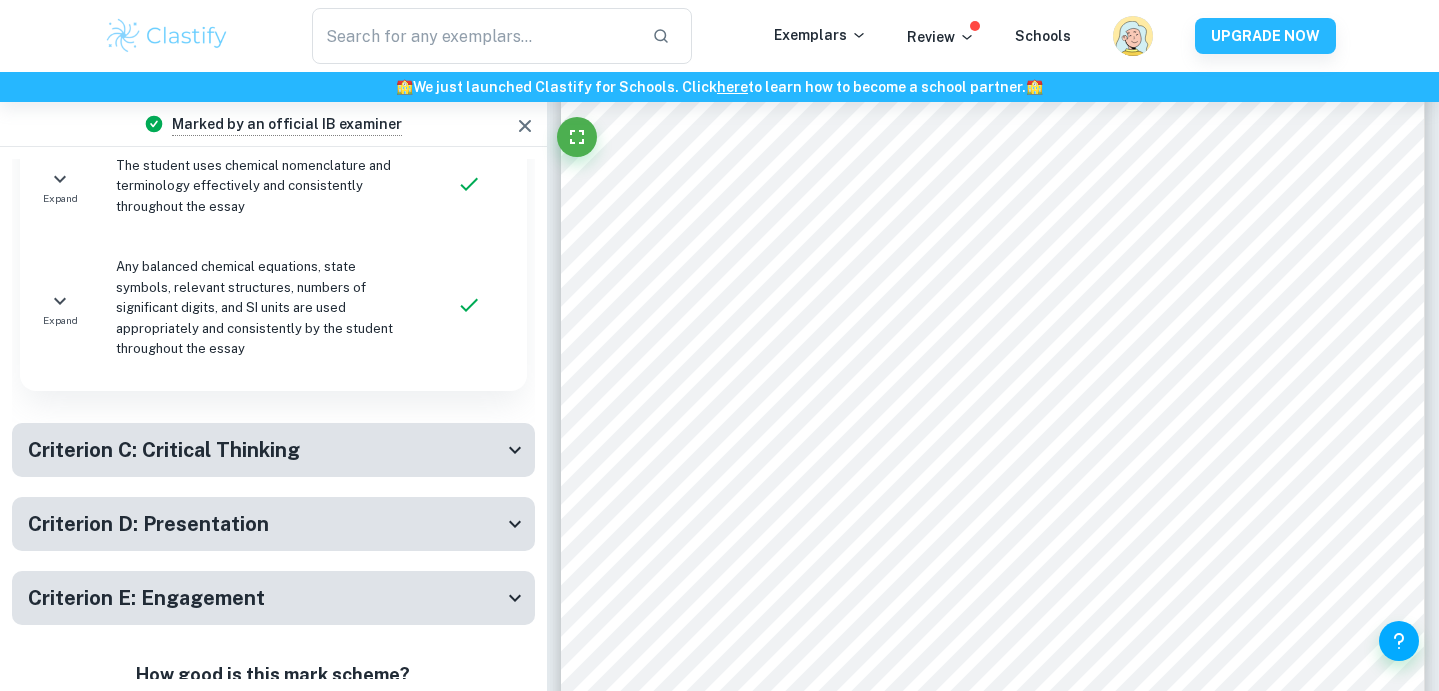 click on "Criterion C: Critical Thinking" at bounding box center [164, 450] 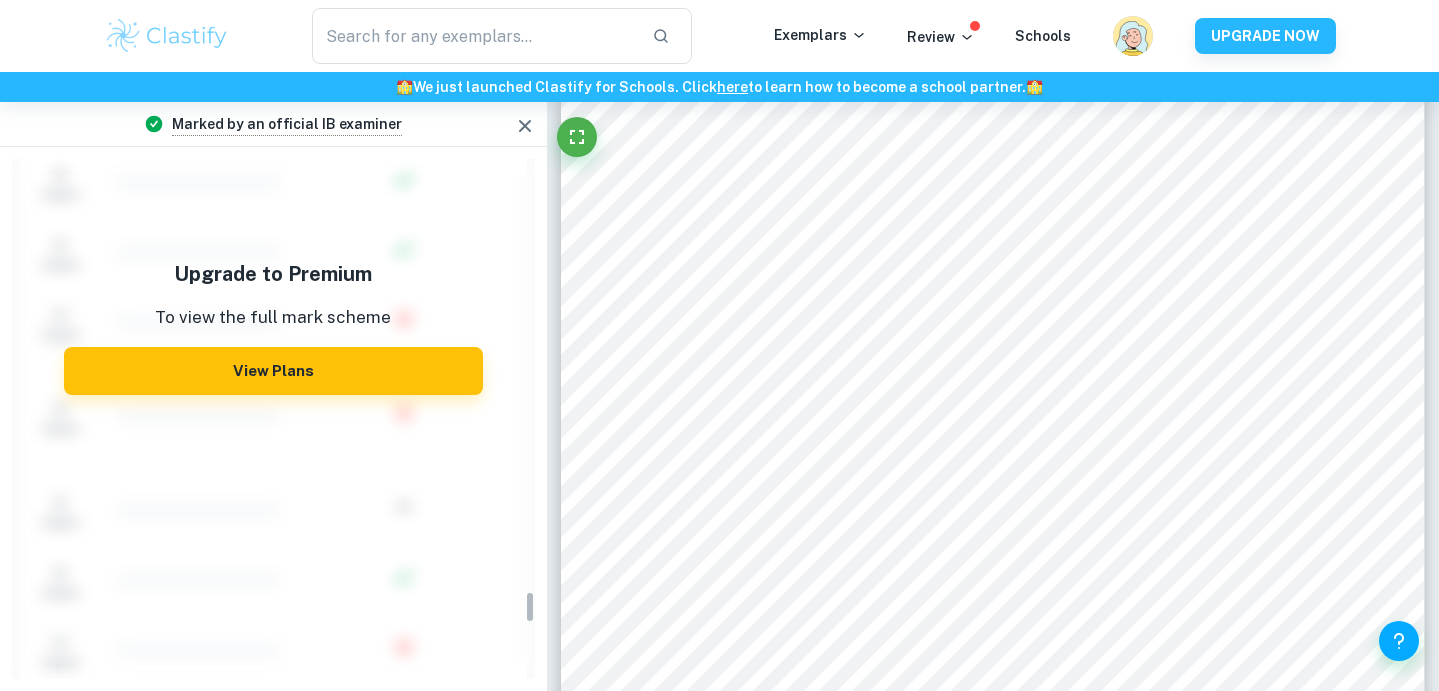 scroll, scrollTop: 7398, scrollLeft: 0, axis: vertical 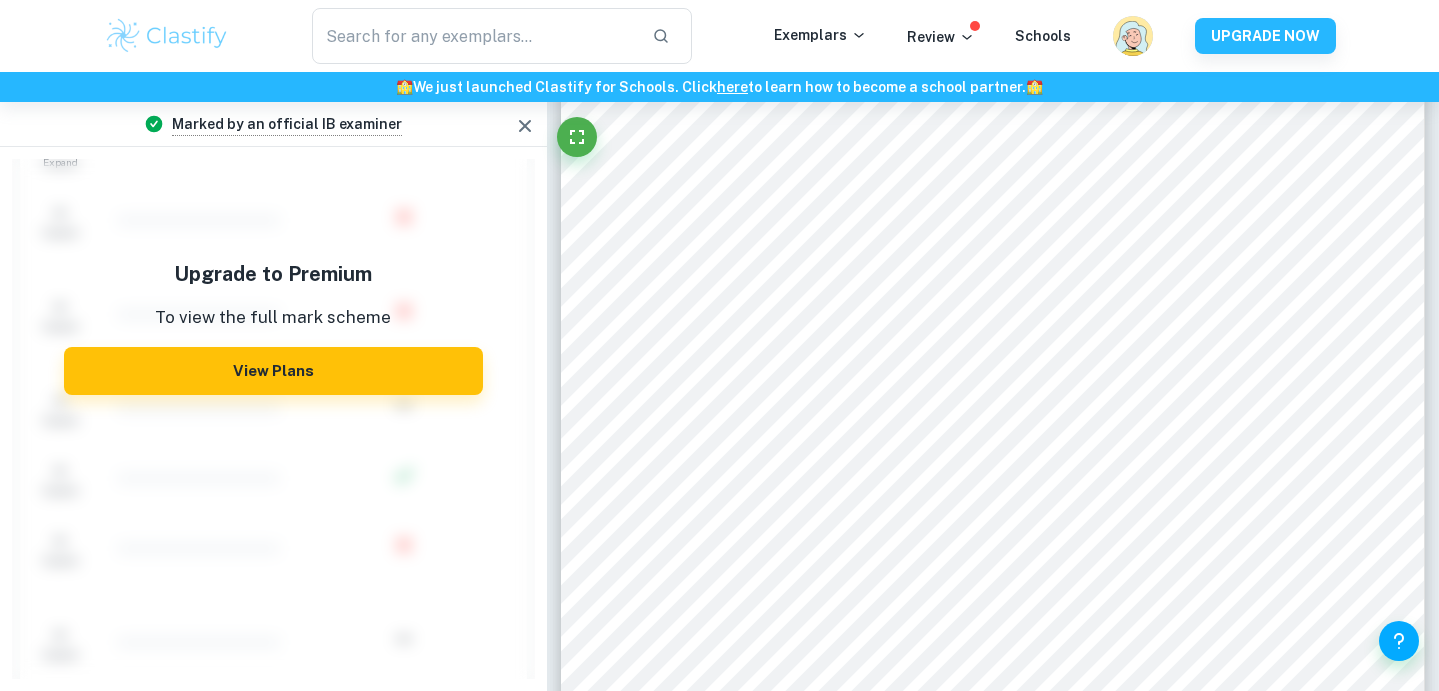 click on "Criterion A: Focus and method Marks Received:  6   / 6 Criteria Correct Collapse   The student outlines the topic of their study at the beginning of the essay, making its aim clear to the reader Why is it correct?   The criterion is fulfilled as the student outlines the topic of their study on the title page, stating the aim to explore the interaction between phenolic acid derivatives from pomegranate peel and copper (II) ions using UV-Visible spectroscopy. Highlights ( 1 ):      Evalu ... Collapse   The topic of the essay is one of IB Chemistry SL or HL core topics or is one of the options topics from the syllabus Why is it correct?   Collapse   The student establishes a clear context of the study, i.e it describes the relevant background information, purpose, and focus of the essay Why is it correct?   Highlights ( 12 ):      2 Int ... These ... 4.1 C ... 4.2 L ... 4.3 C ... 4.4 L ... 4.5 P ... 4.6 P ... 4.7 T ... 4.8 E ... 4.9 E ... 4.10  ... Collapse   Why is it correct?   Collapse   Why is it correct?" at bounding box center (273, 419) 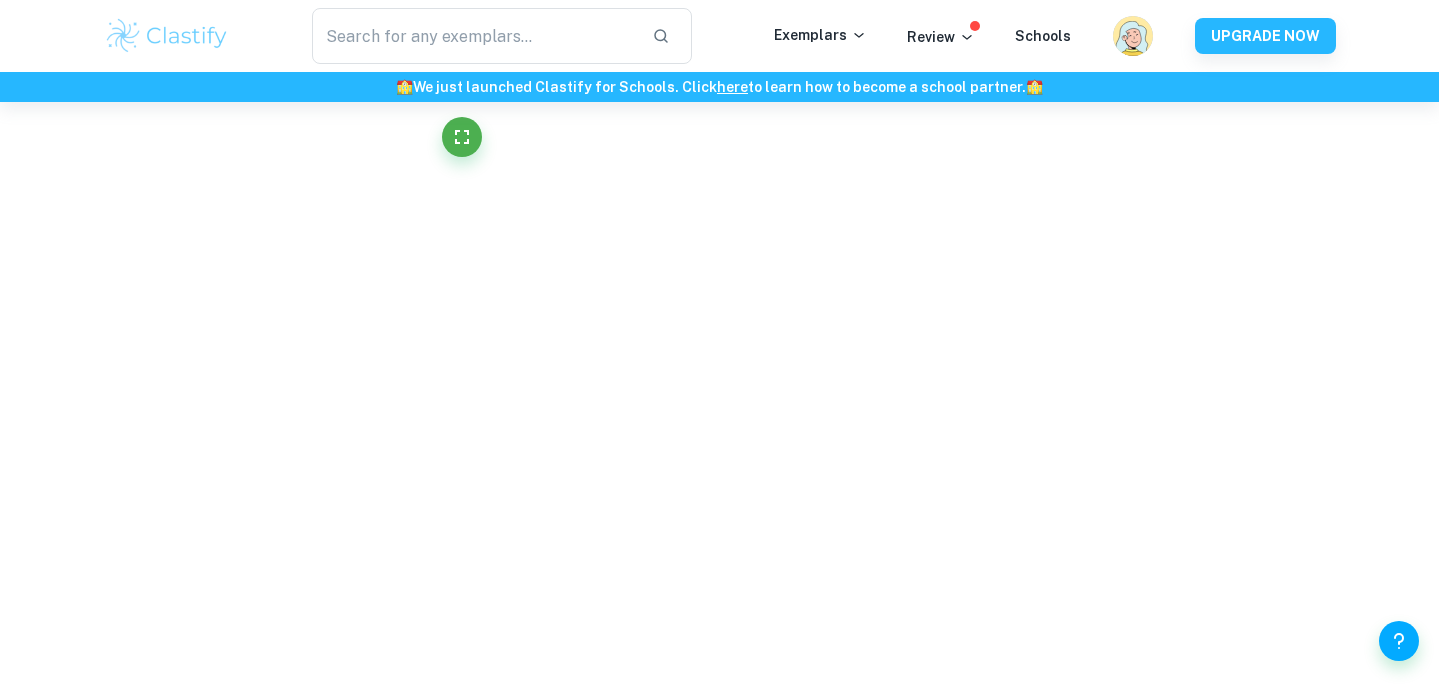 click on "We value your privacy We use cookies to enhance your browsing experience, serve personalised ads or content, and analyse our traffic. By clicking "Accept All", you consent to our use of cookies.   Cookie Policy Customise   Reject All   Accept All   Customise Consent Preferences   We use cookies to help you navigate efficiently and perform certain functions. You will find detailed information about all cookies under each consent category below. The cookies that are categorised as "Necessary" are stored on your browser as they are essential for enabling the basic functionalities of the site. ...  Show more For more information on how Google's third-party cookies operate and handle your data, see:   Google Privacy Policy Necessary Always Active Necessary cookies are required to enable the basic features of this site, such as providing secure log-in or adjusting your consent preferences. These cookies do not store any personally identifiable data. Functional Analytics Performance Advertisement Uncategorised" at bounding box center (719, -5908) 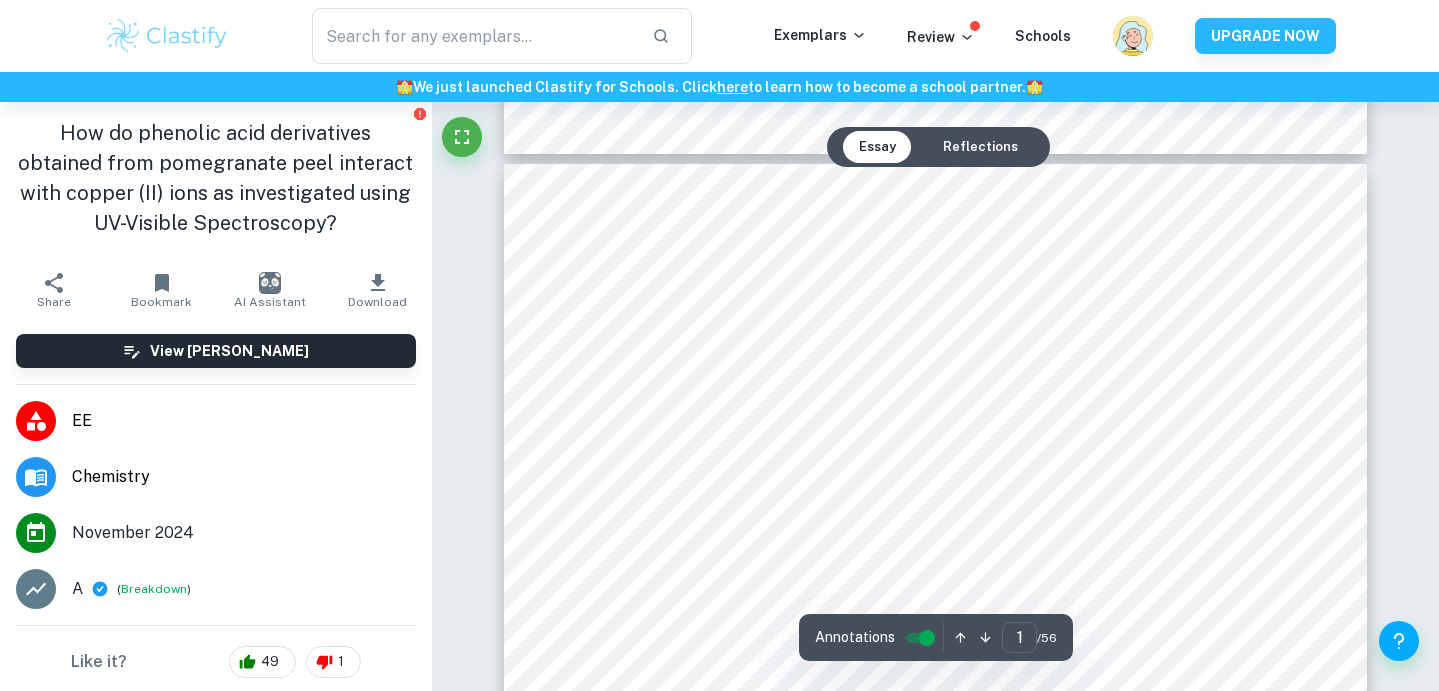 type on "1" 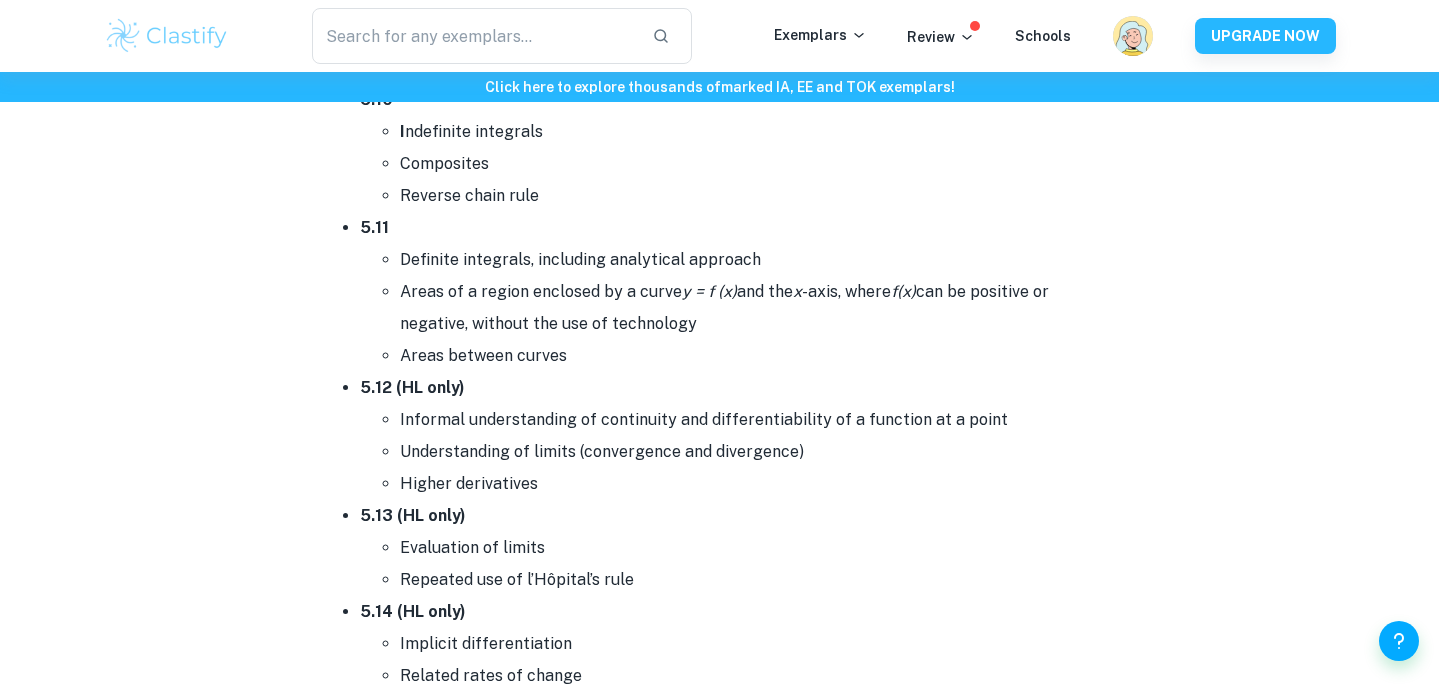 scroll, scrollTop: 11564, scrollLeft: 0, axis: vertical 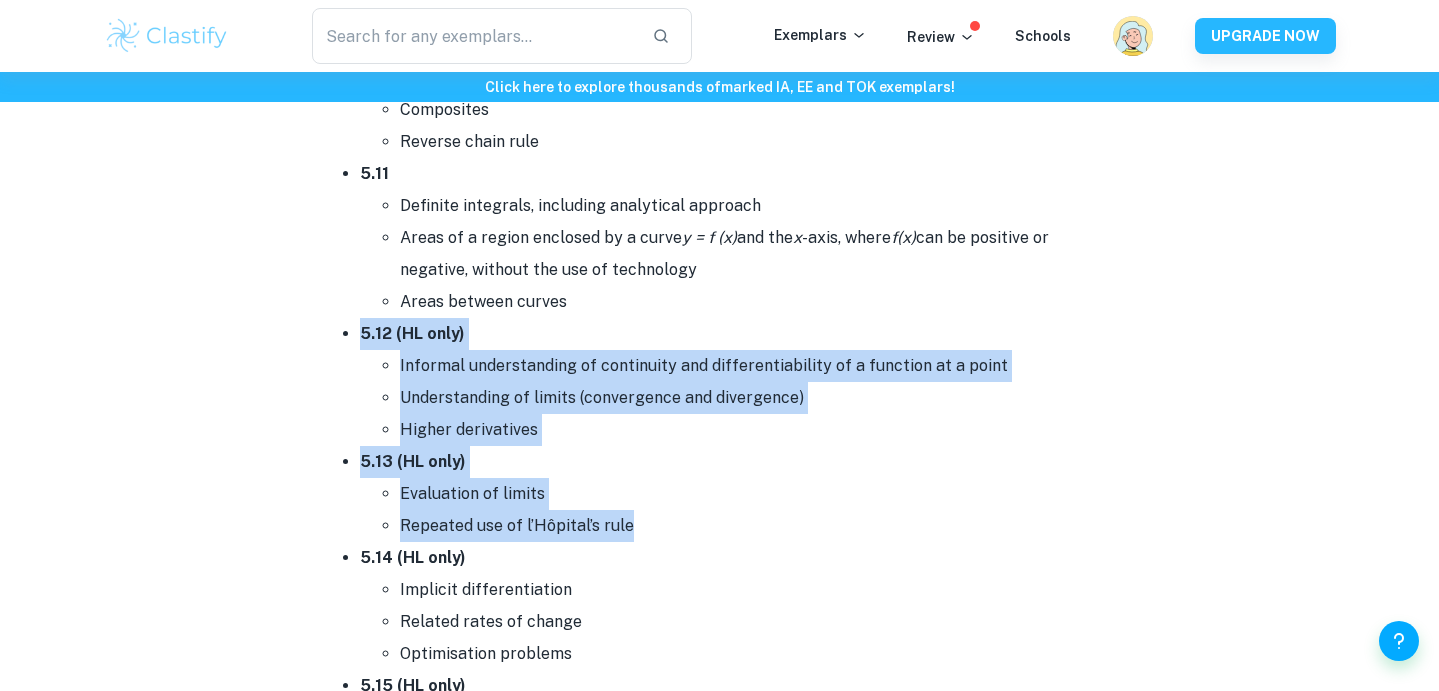 drag, startPoint x: 358, startPoint y: 319, endPoint x: 799, endPoint y: 514, distance: 482.18875 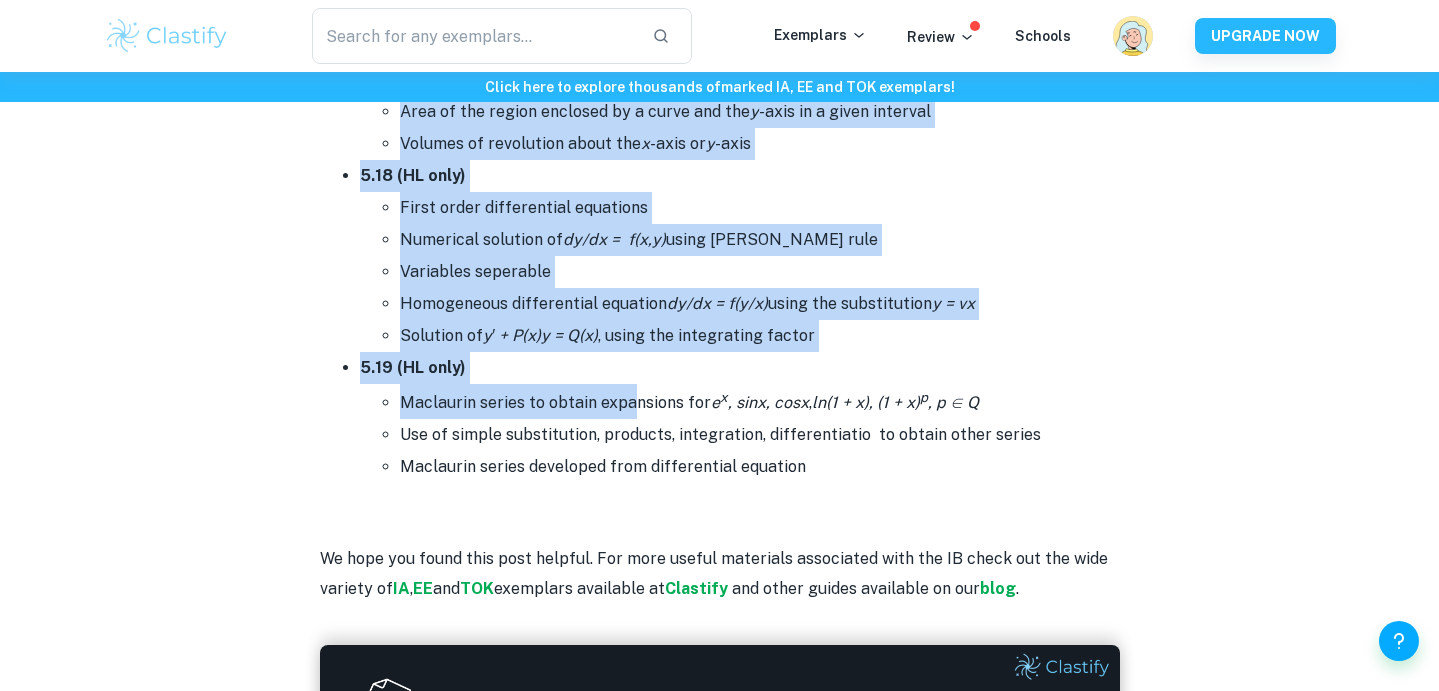 scroll, scrollTop: 12466, scrollLeft: 0, axis: vertical 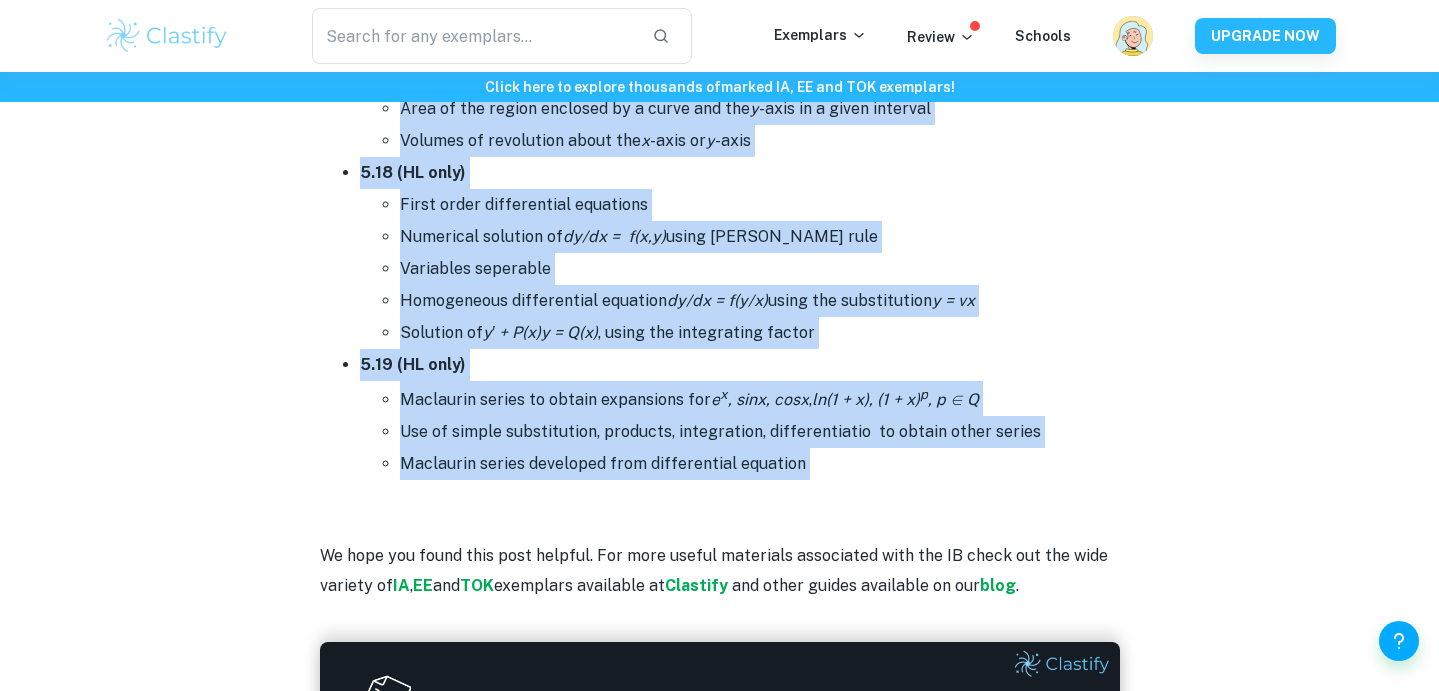 copy on "0.54 (LO ipsu) Dolorsit ametconsectet ad elitseddoe tem incididuntutlabor et d magnaali en a minim Veniamquisnos ex ullamc (laborisnisi ali exeacommod) Conseq duisauteiru 5.80 (IN repr) Voluptatev es cillum Fugiatnu par ex s’Occaeca’c nonp 3.12 (SU culp) Quioffic deseruntmollita  Idestla persp un omnisi  Natuserrorvo accusant 9.55 (DO laud) Totamremape ea  ipsa, quae, abillo,inve, v q , arc b v, dictaex, nemoeni, ipsam Quiavolupt aspernatu au odi fugitconseq ma dol eo rat sequi nesciuntn Por quisquamdo ad num ei mod tempo inci m quaera etiammin Sol no eligend optiocumq ni impeditqu pla facerepos 7.59 (AS repe) Temporibusa qu officiisdebi Rerumnecess sa eveni Voluptat repudiandae re itaqu 6.75 (EA hict) Sapi de rei volupt maioresa pe d asper rep min  n -exer ul c susci laborios  Aliquid co consequatu quidm mol  m -haru qu  r -faci 3.24 (EX dist) Namli tempo cumsolutanob eligendio Cumquenih impeditm qu  ma/pl =  f(p,o)  lorem Ipsum'd sita Consectet adipiscin Elitseddoei temporincidi utlabore  et/do = m(a/e) ..." 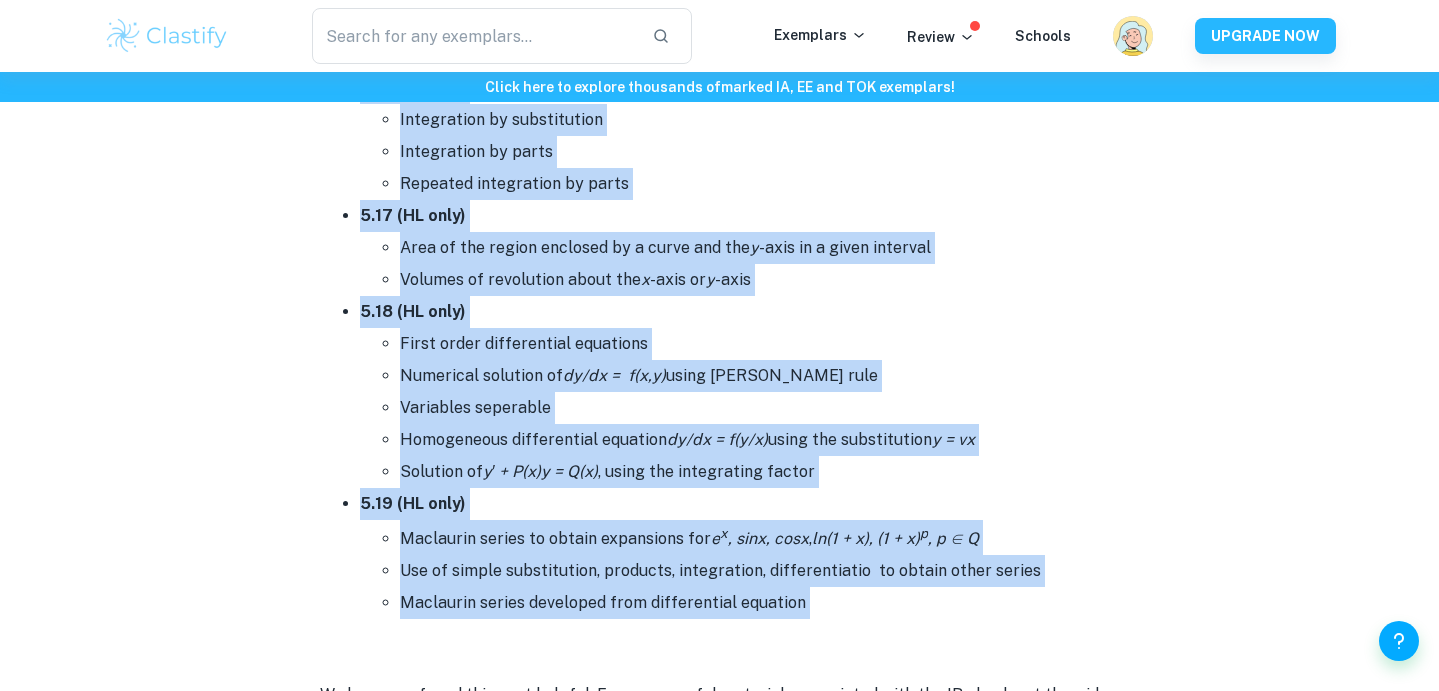 scroll, scrollTop: 12289, scrollLeft: 0, axis: vertical 